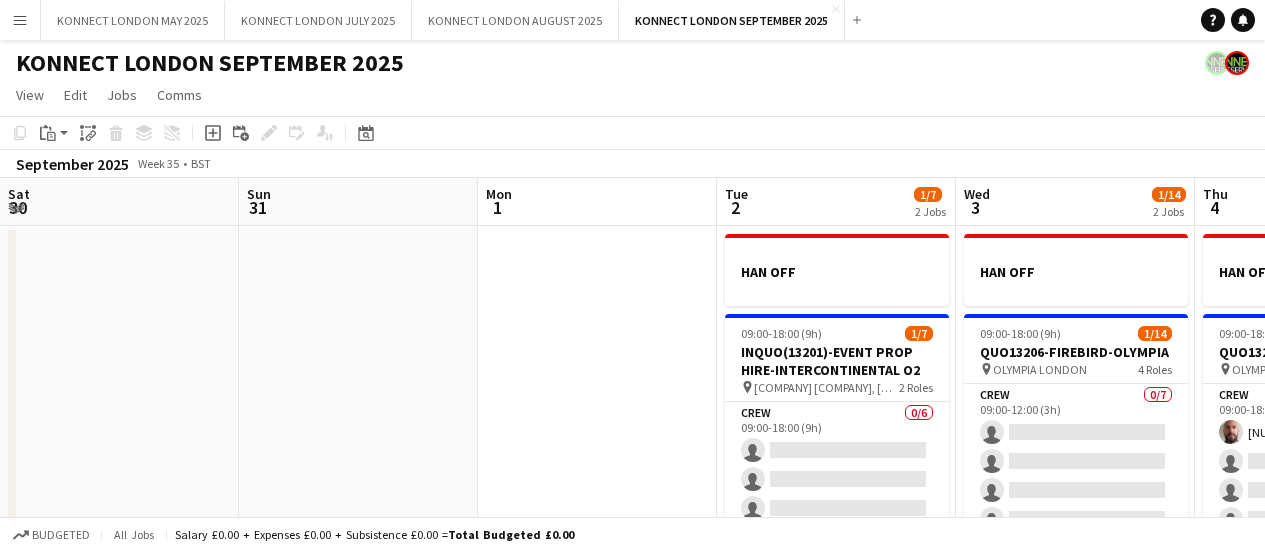 scroll, scrollTop: 0, scrollLeft: 0, axis: both 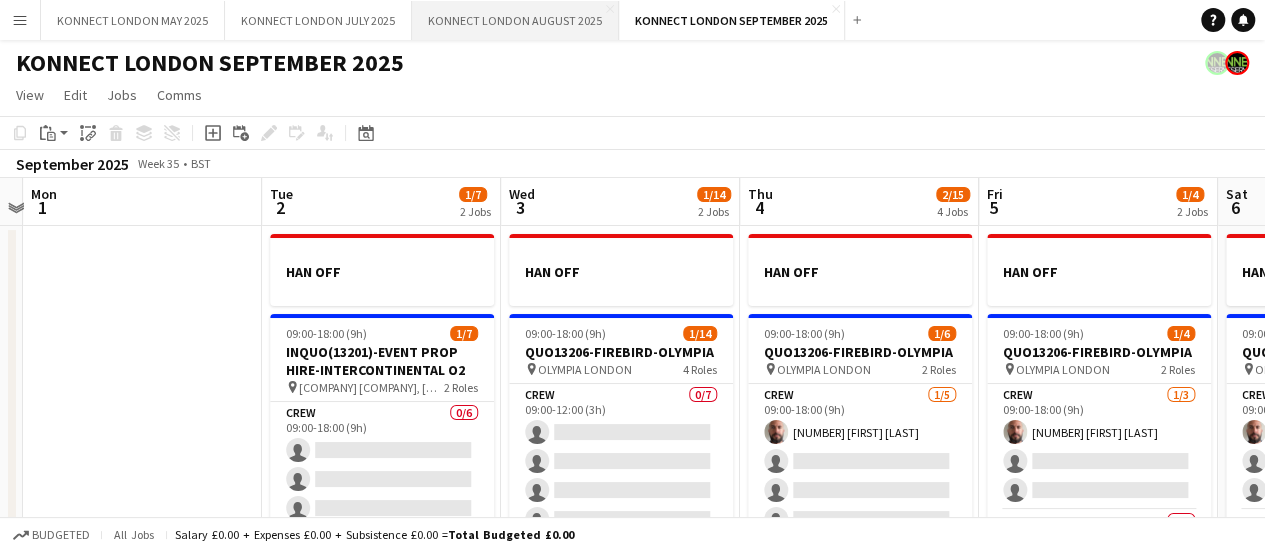 click on "KONNECT LONDON AUGUST 2025
Close" at bounding box center (515, 20) 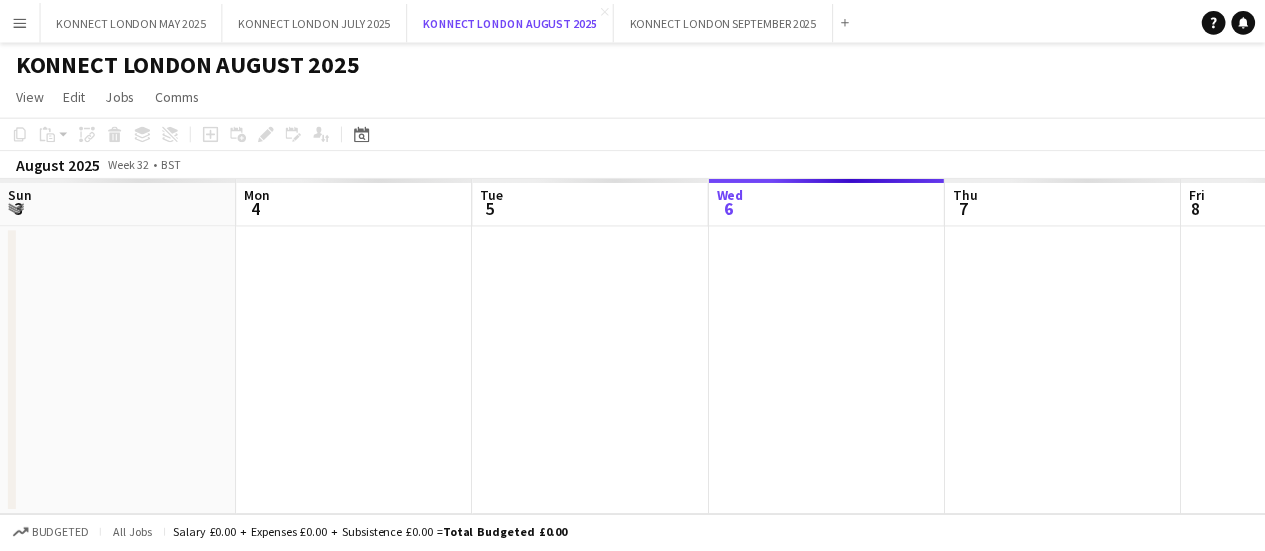 scroll, scrollTop: 0, scrollLeft: 478, axis: horizontal 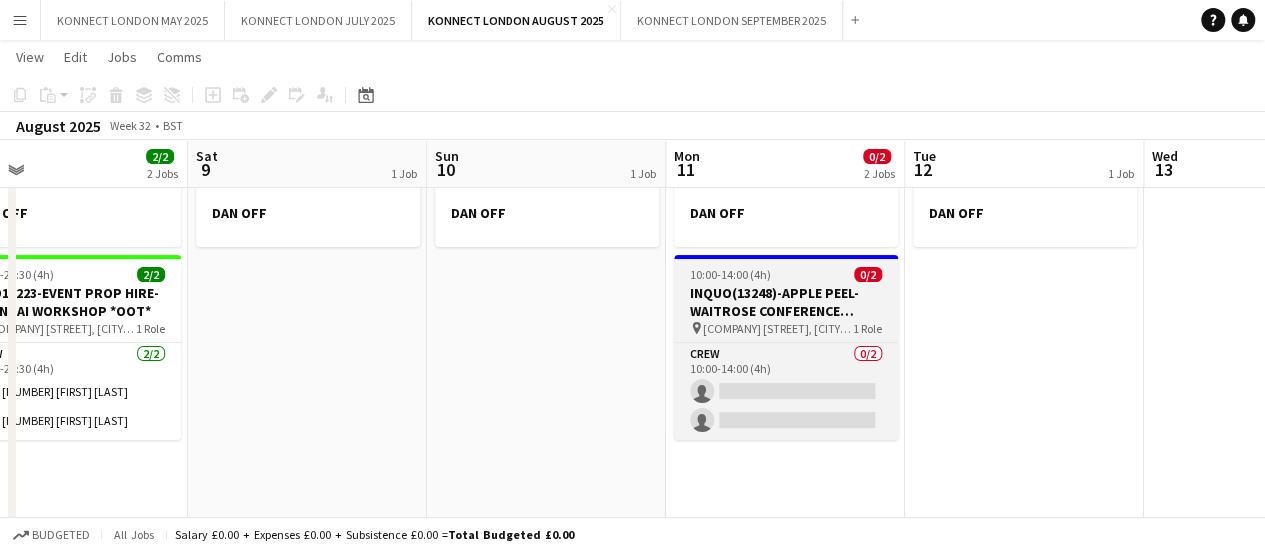 click on "INQUO(13248)-APPLE PEEL-WAITROSE CONFERENCE CENTRE *OOT*" at bounding box center (786, 302) 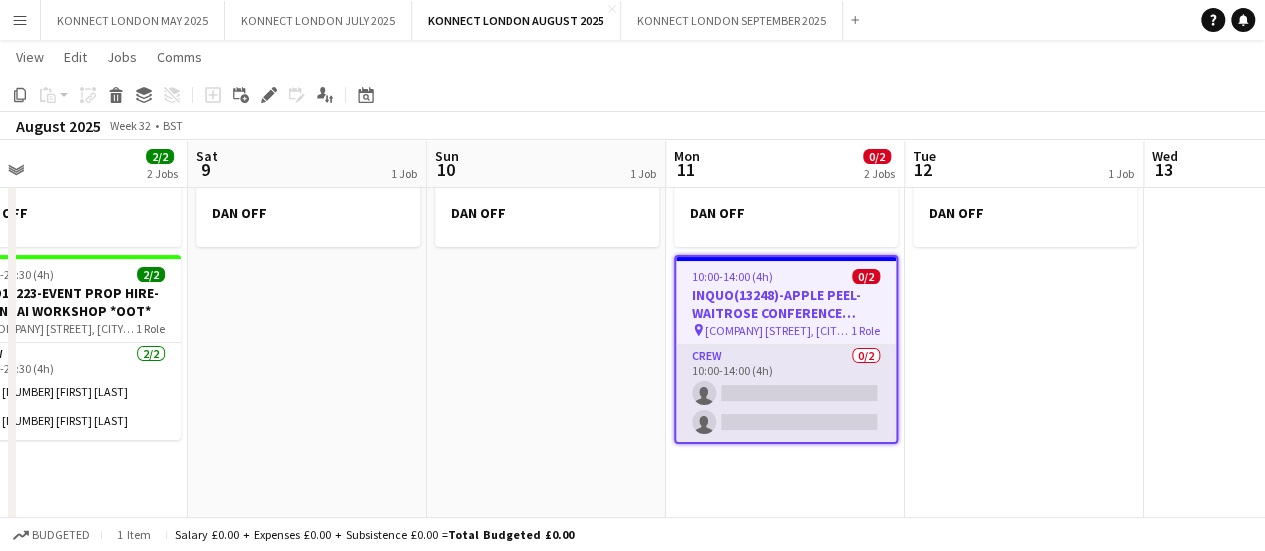 click on "Crew   0/2   10:00-14:00 (4h)
single-neutral-actions
single-neutral-actions" at bounding box center (786, 393) 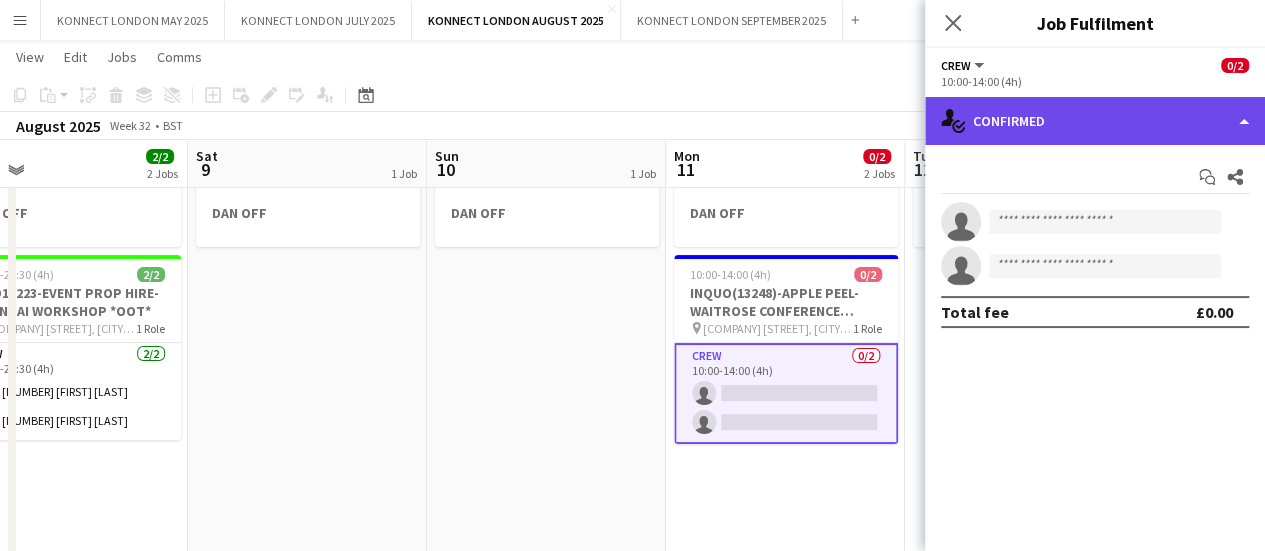 click on "single-neutral-actions-check-2
Confirmed" 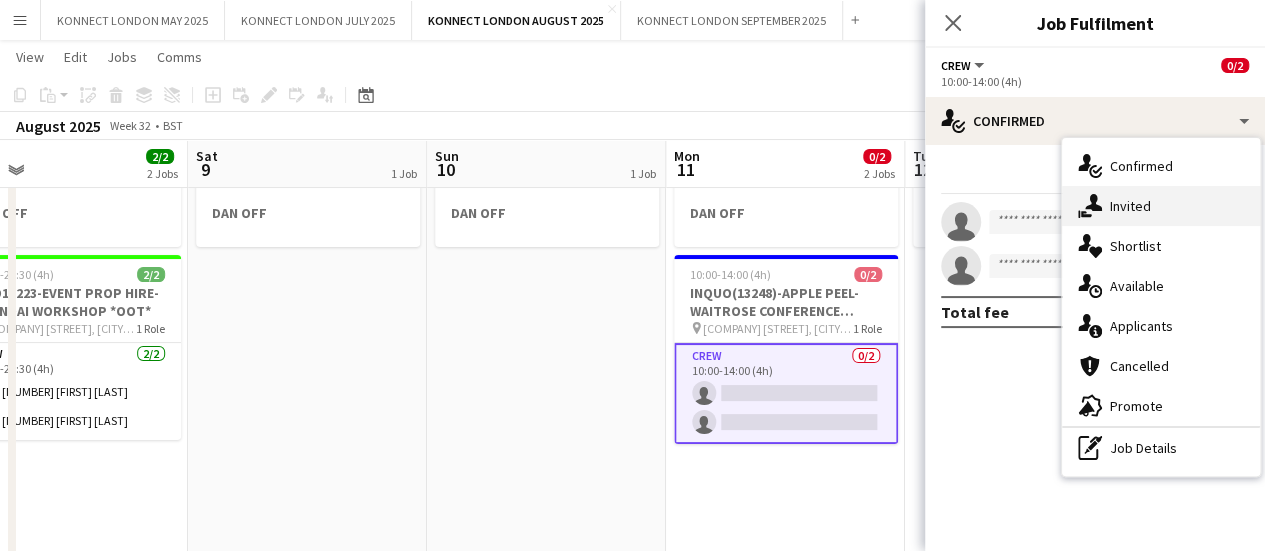 click on "single-neutral-actions-share-1
Invited" at bounding box center (1161, 206) 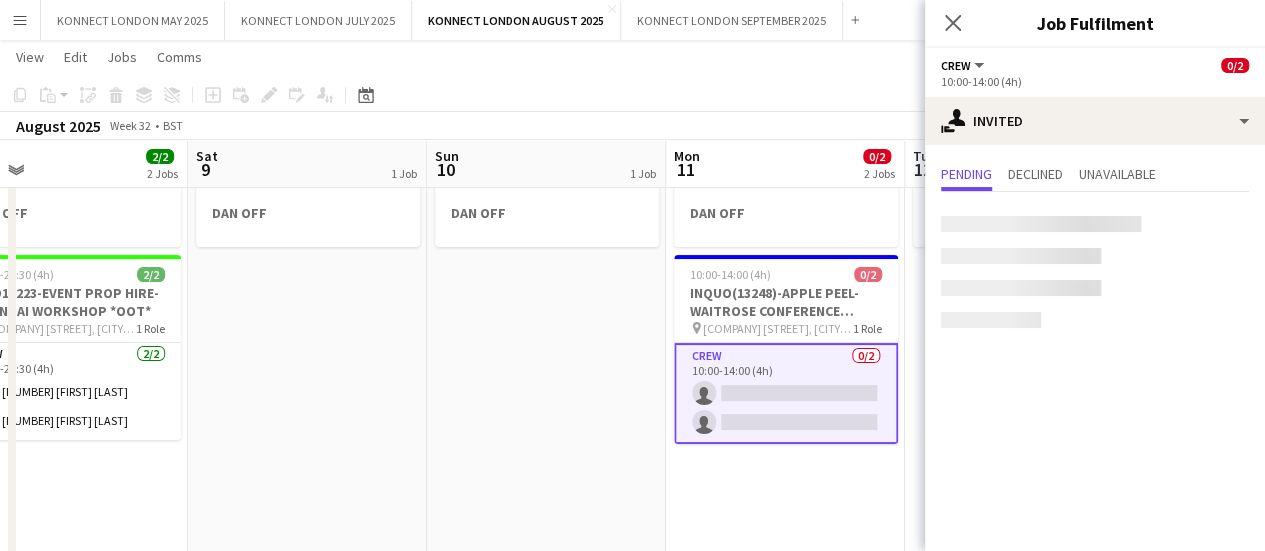 click at bounding box center (1095, 268) 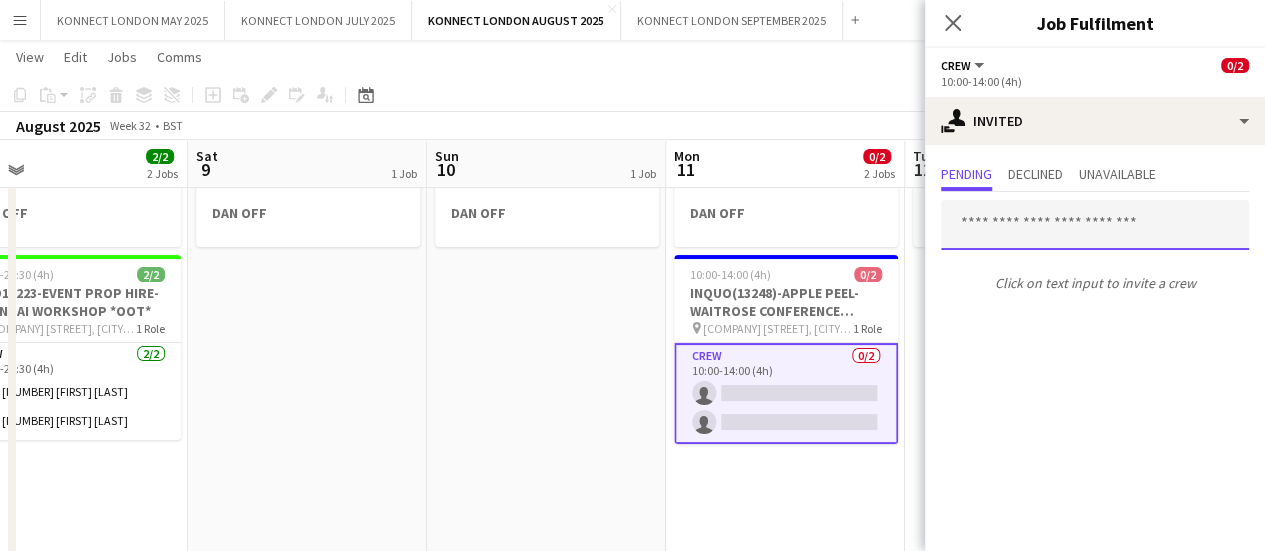 click at bounding box center [1095, 225] 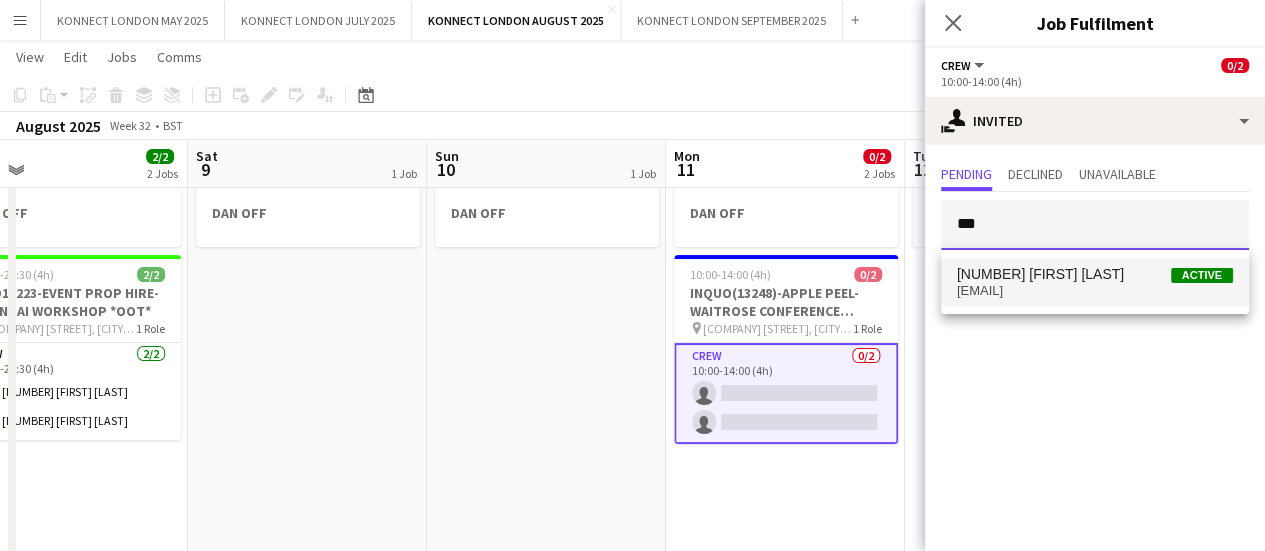 type on "***" 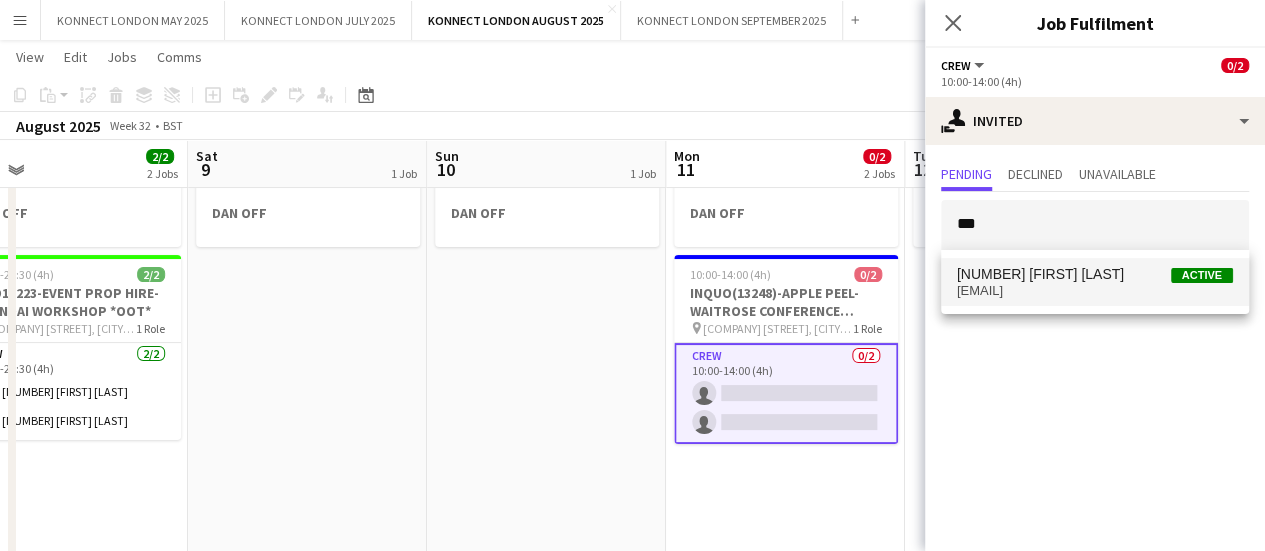 click on "[EMAIL]" at bounding box center (1095, 291) 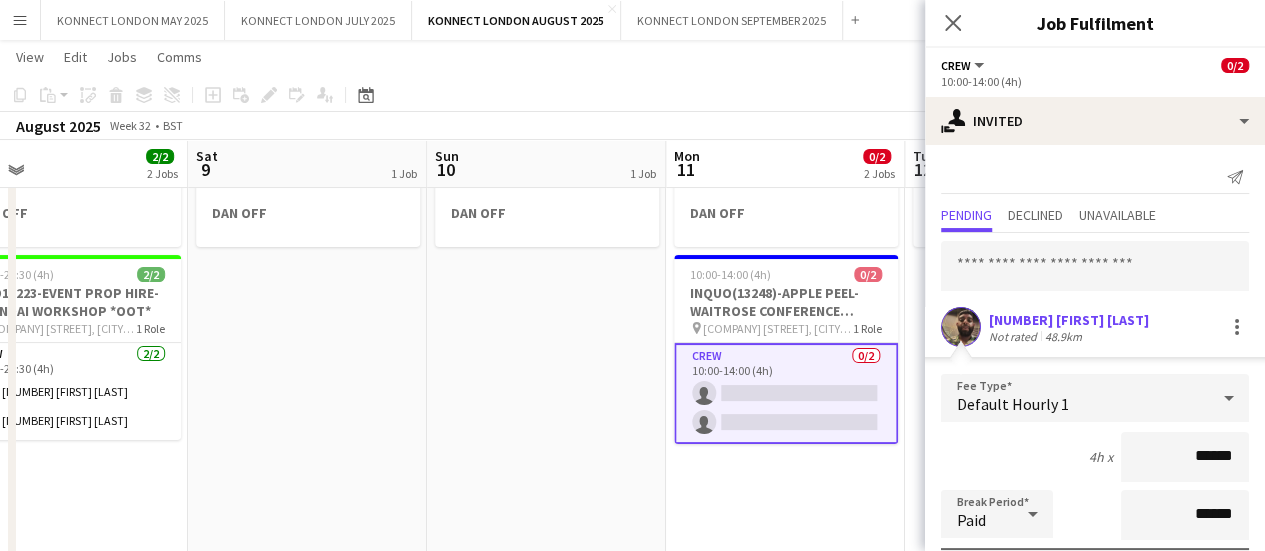 scroll, scrollTop: 218, scrollLeft: 0, axis: vertical 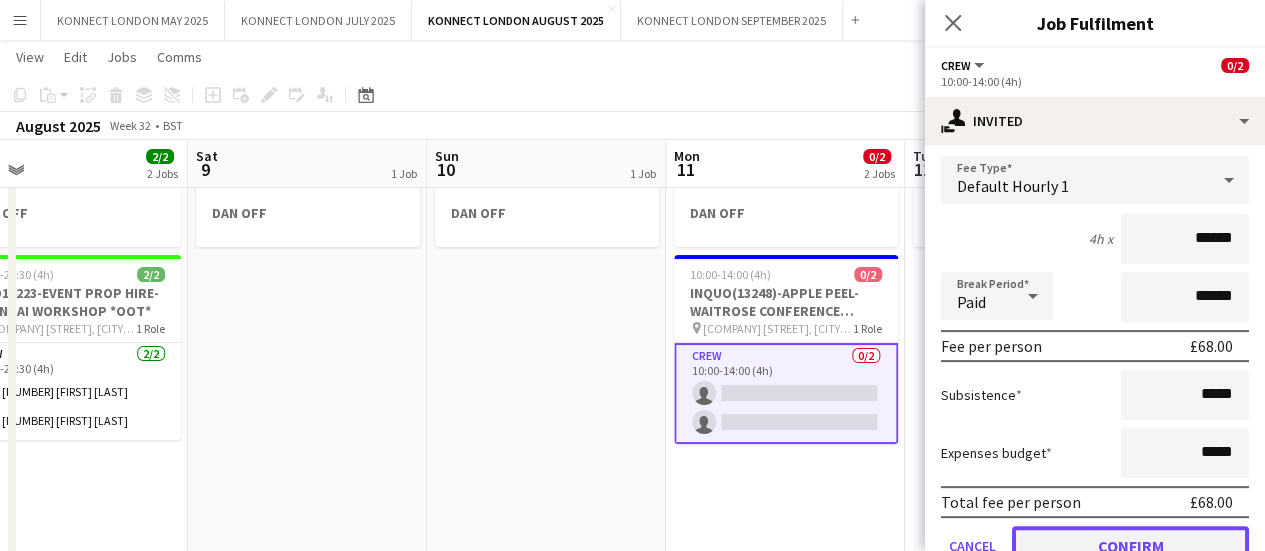 click on "Confirm" 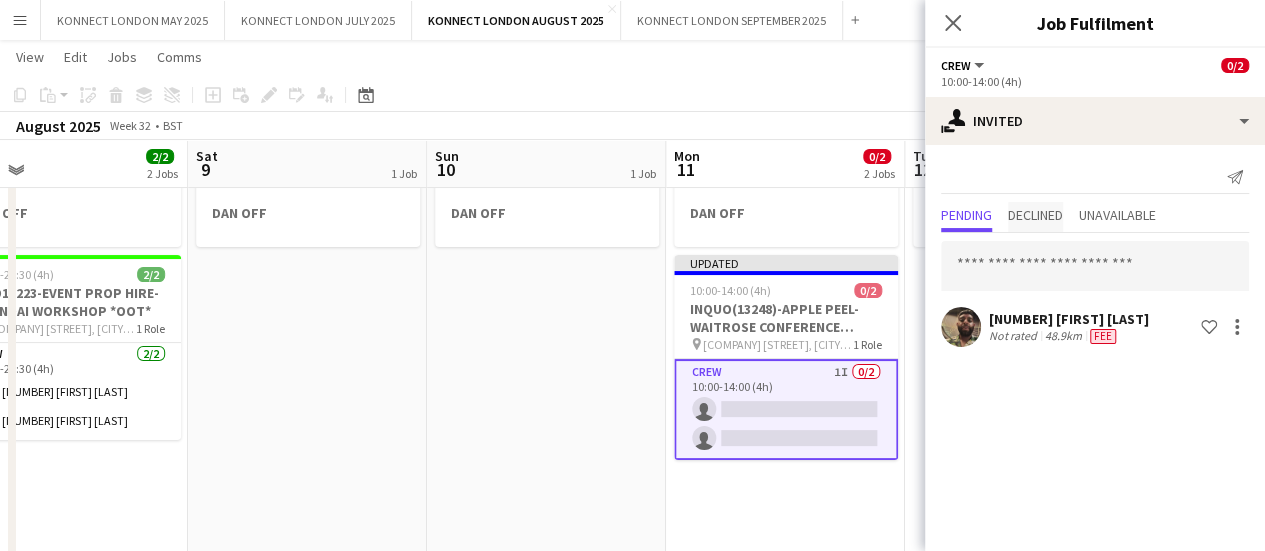scroll, scrollTop: 0, scrollLeft: 0, axis: both 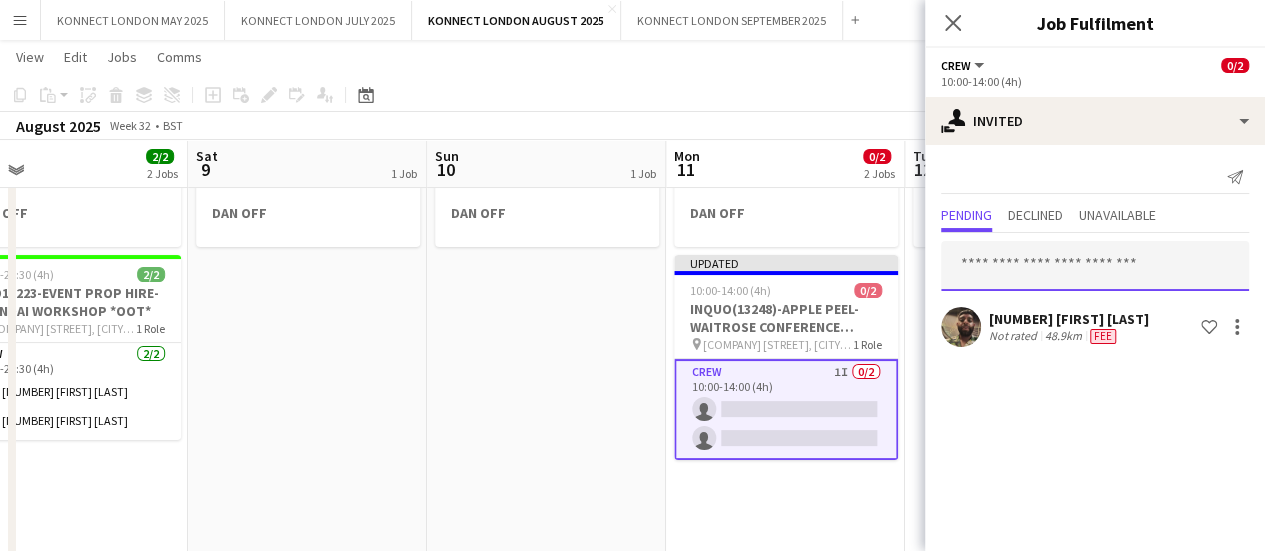 click at bounding box center (1095, 266) 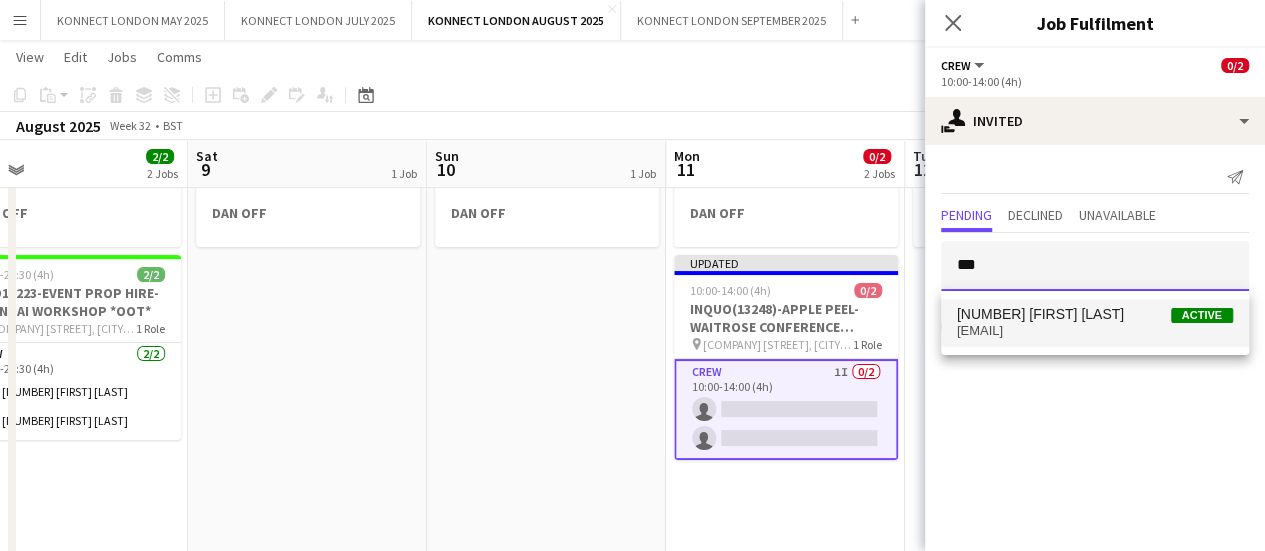 type on "***" 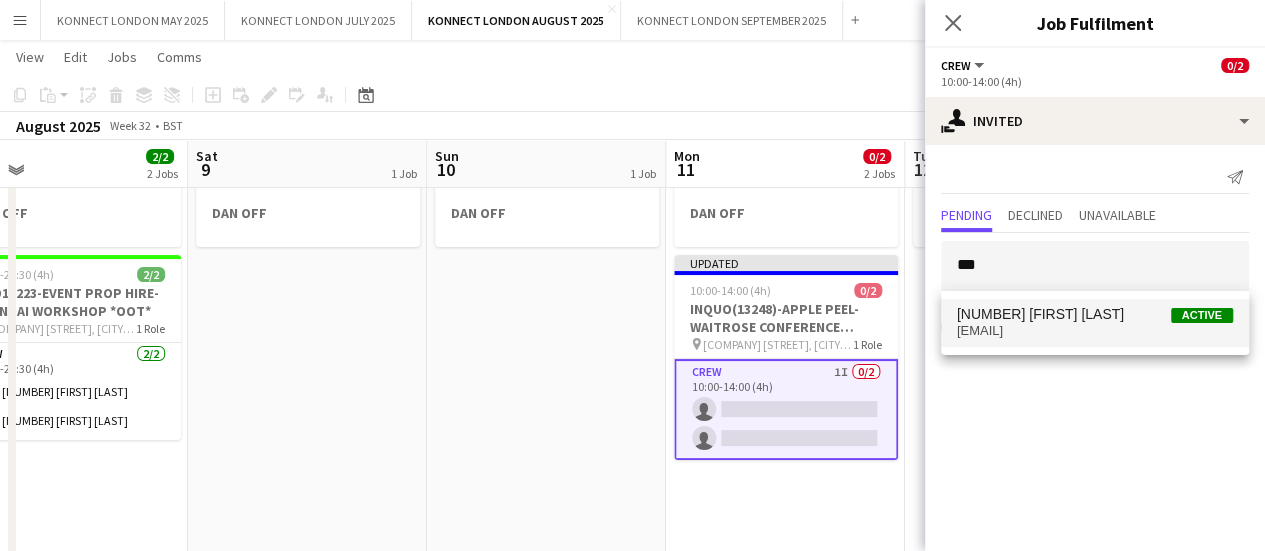 click on "[NUMBER] [FIRST] [LAST]" at bounding box center [1040, 314] 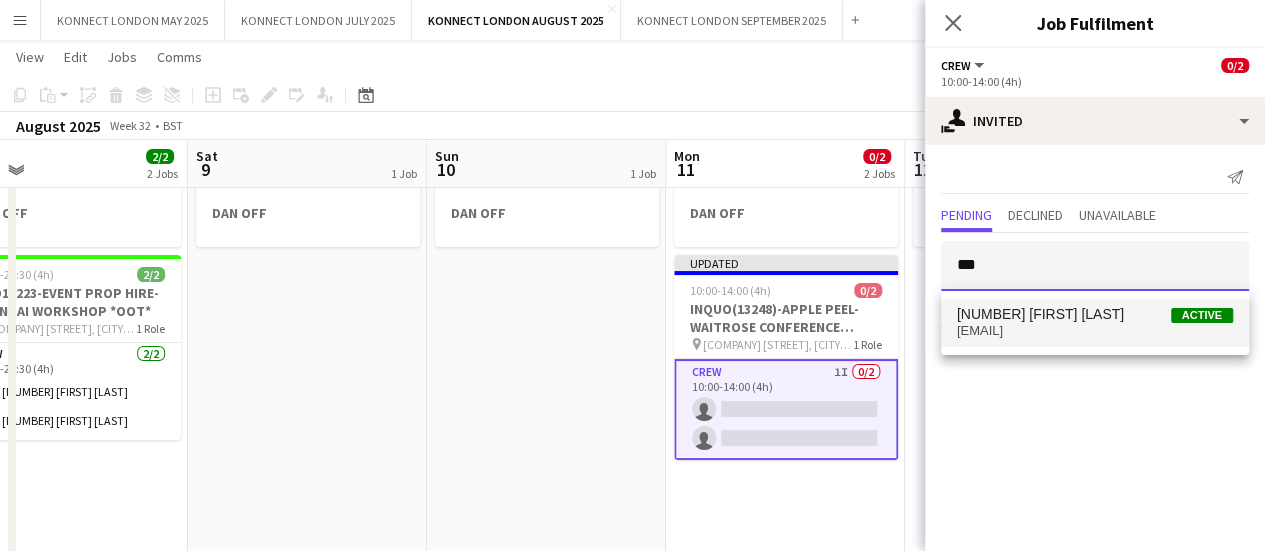 type 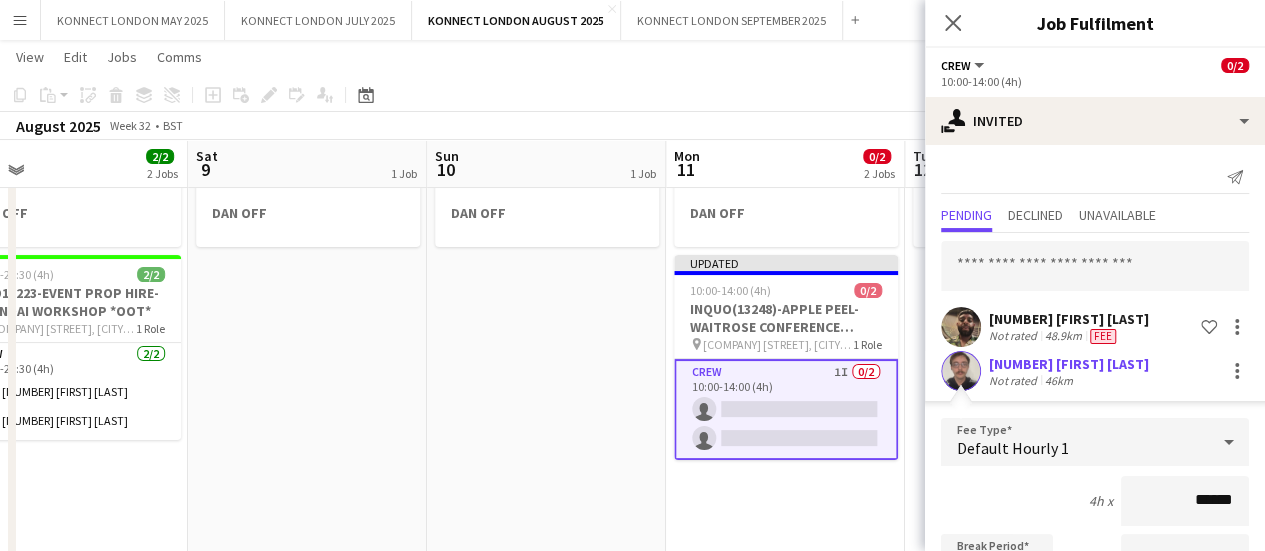 scroll, scrollTop: 312, scrollLeft: 0, axis: vertical 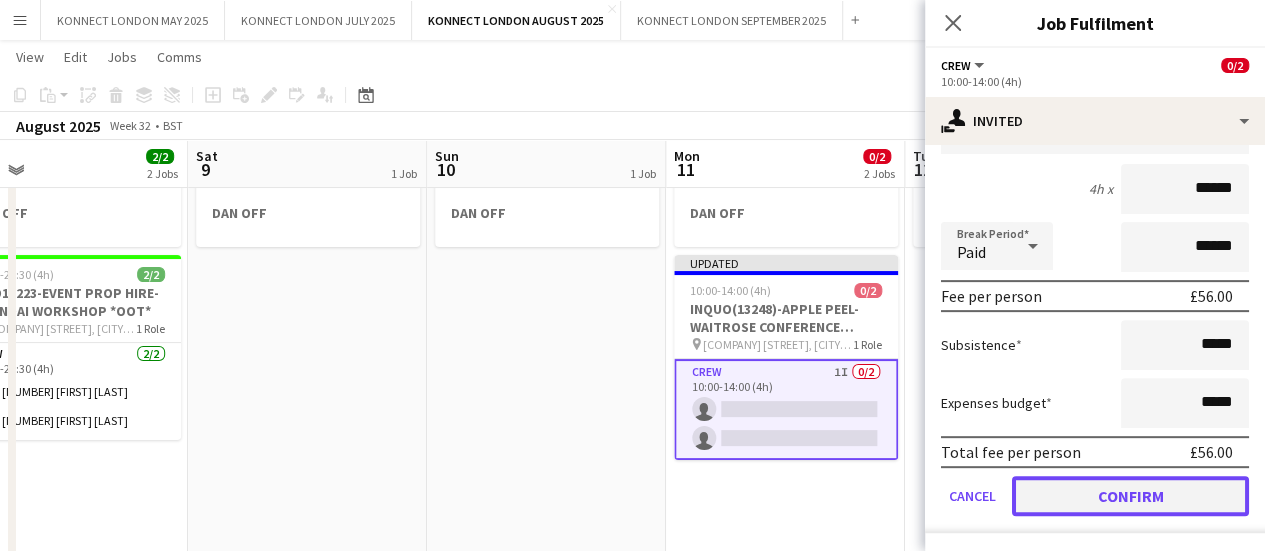 click on "Confirm" 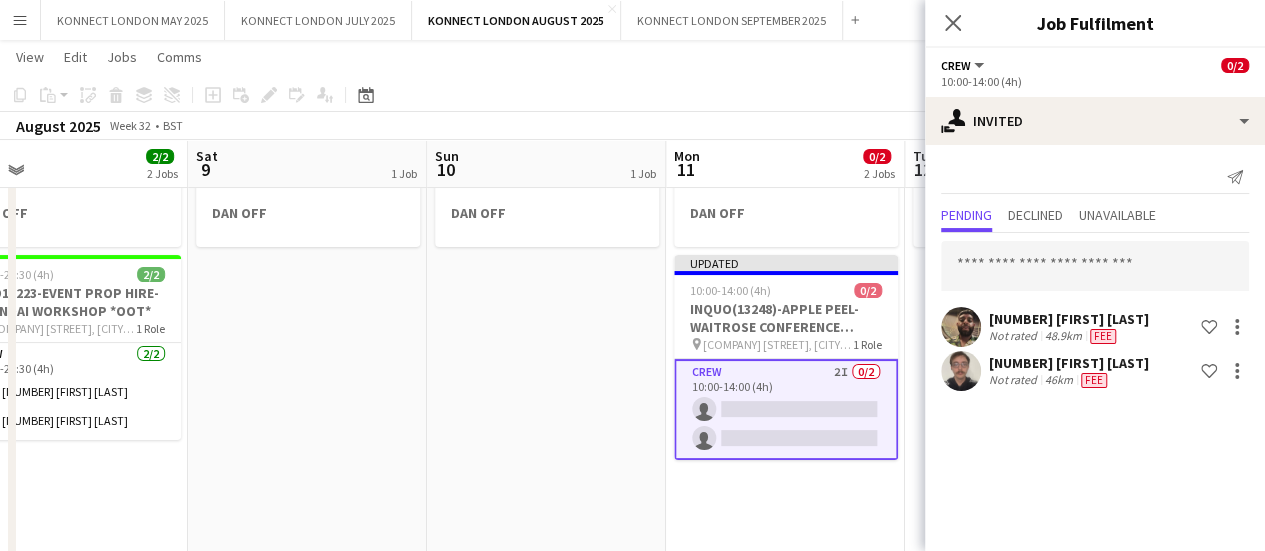 scroll, scrollTop: 0, scrollLeft: 0, axis: both 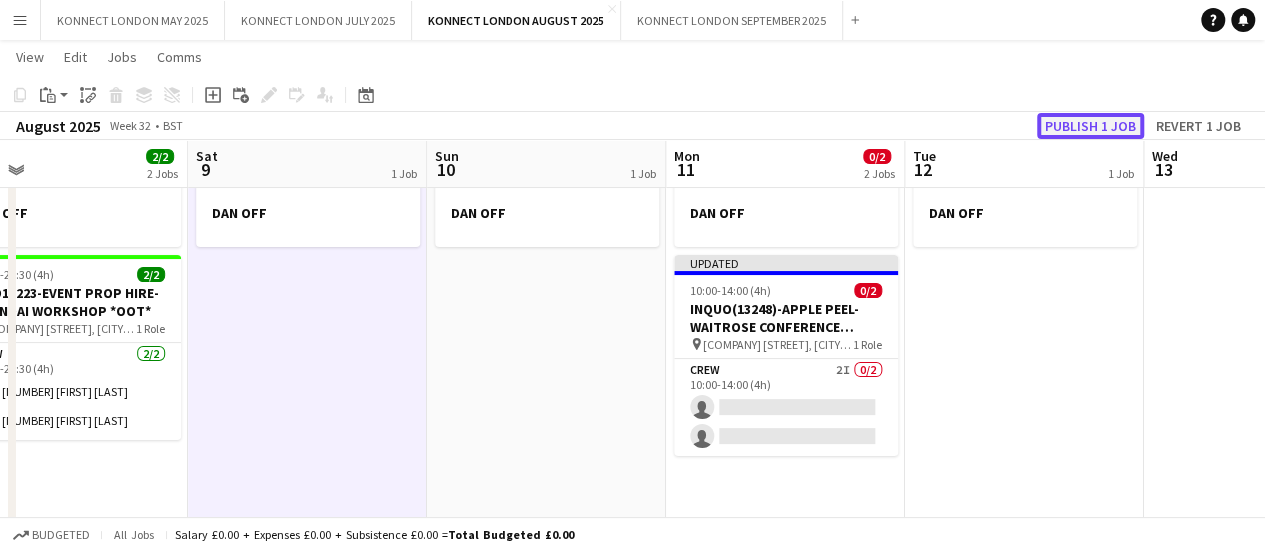 click on "Publish 1 job" 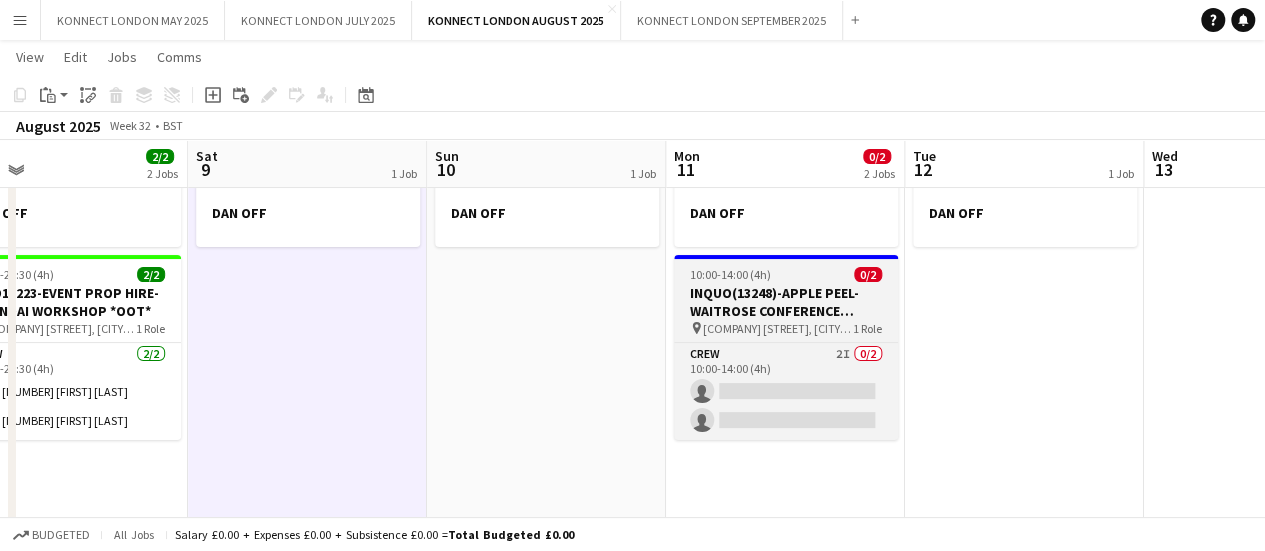 click on "INQUO(13248)-APPLE PEEL-WAITROSE CONFERENCE CENTRE *OOT*" at bounding box center [786, 302] 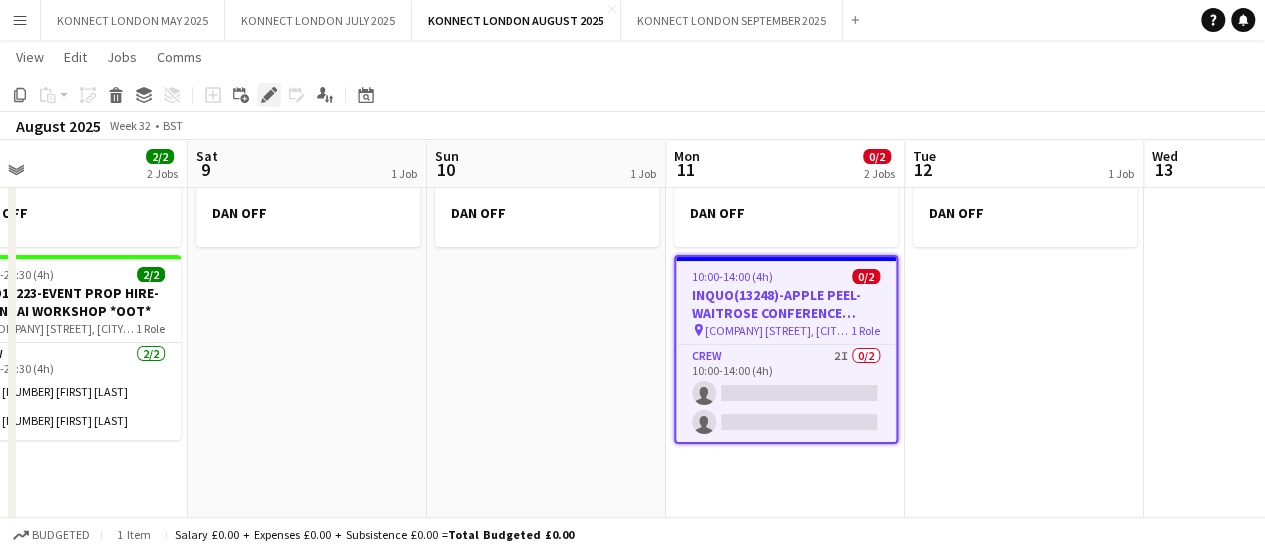 click 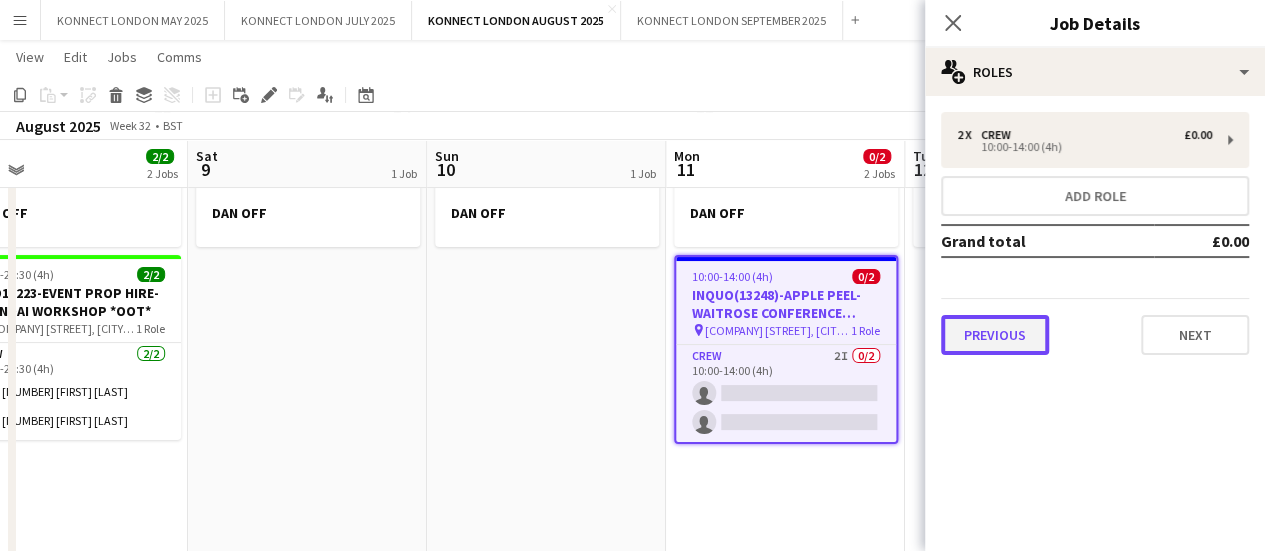 click on "Previous" at bounding box center [995, 335] 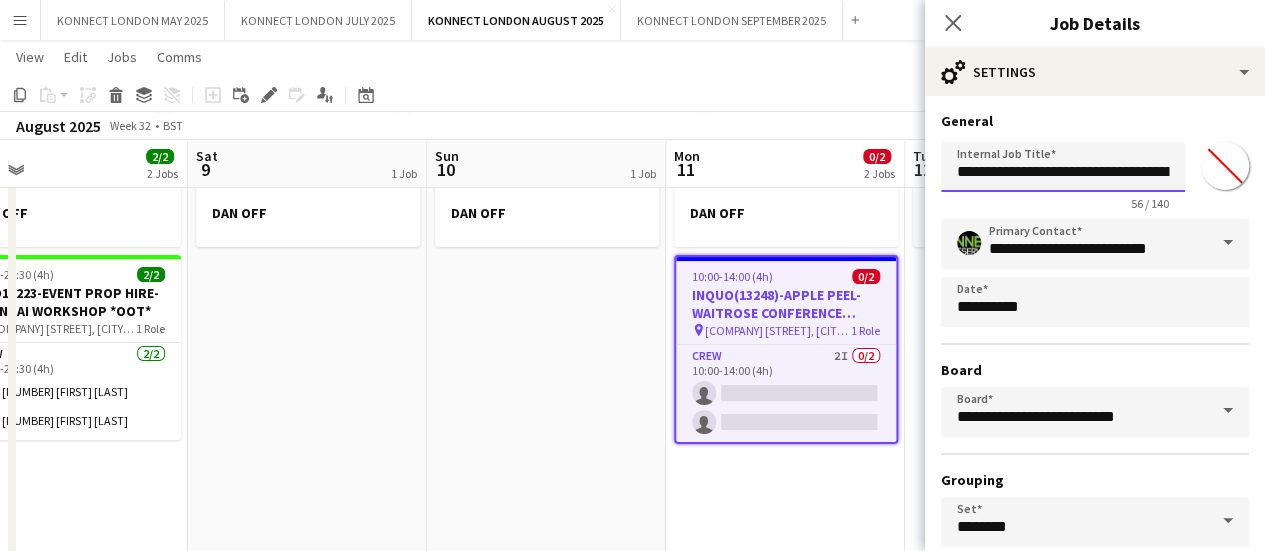 click on "**********" at bounding box center [1063, 167] 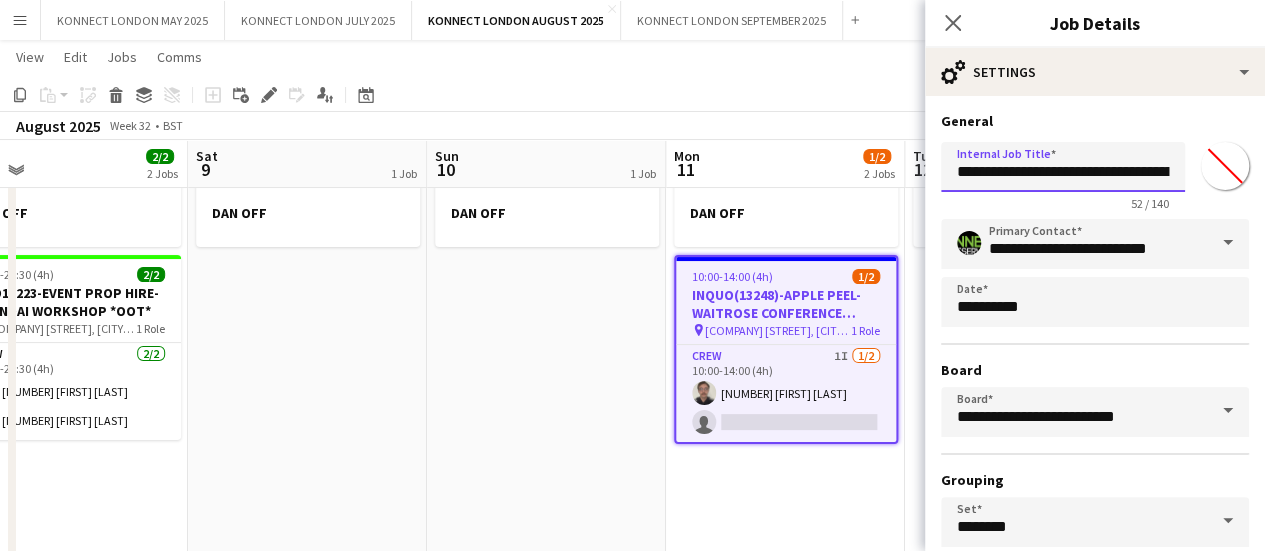 scroll, scrollTop: 166, scrollLeft: 0, axis: vertical 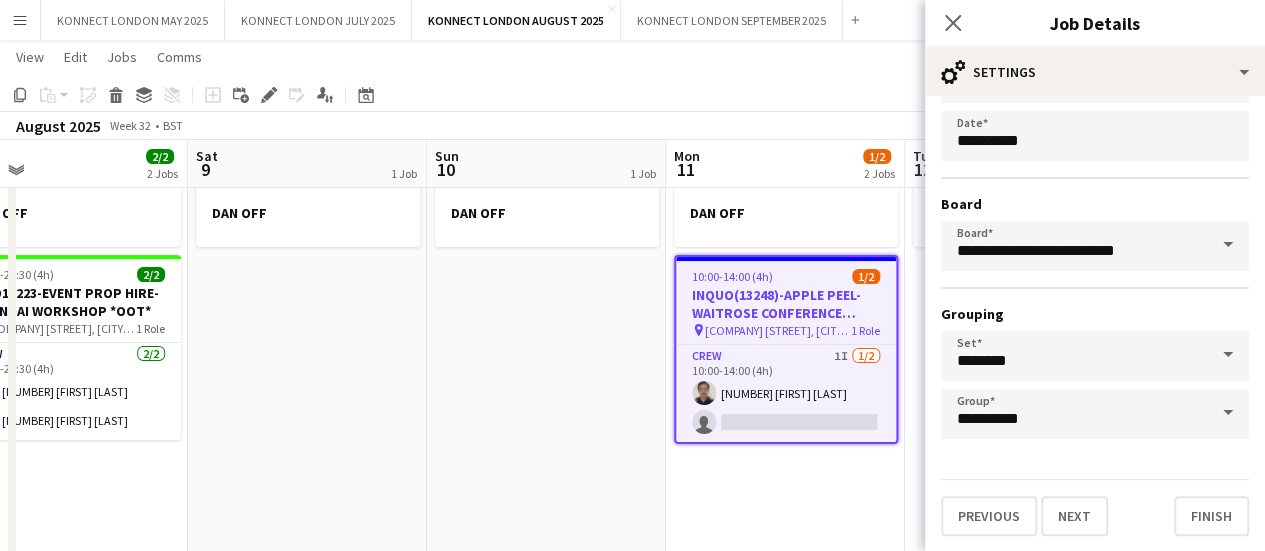 type on "**********" 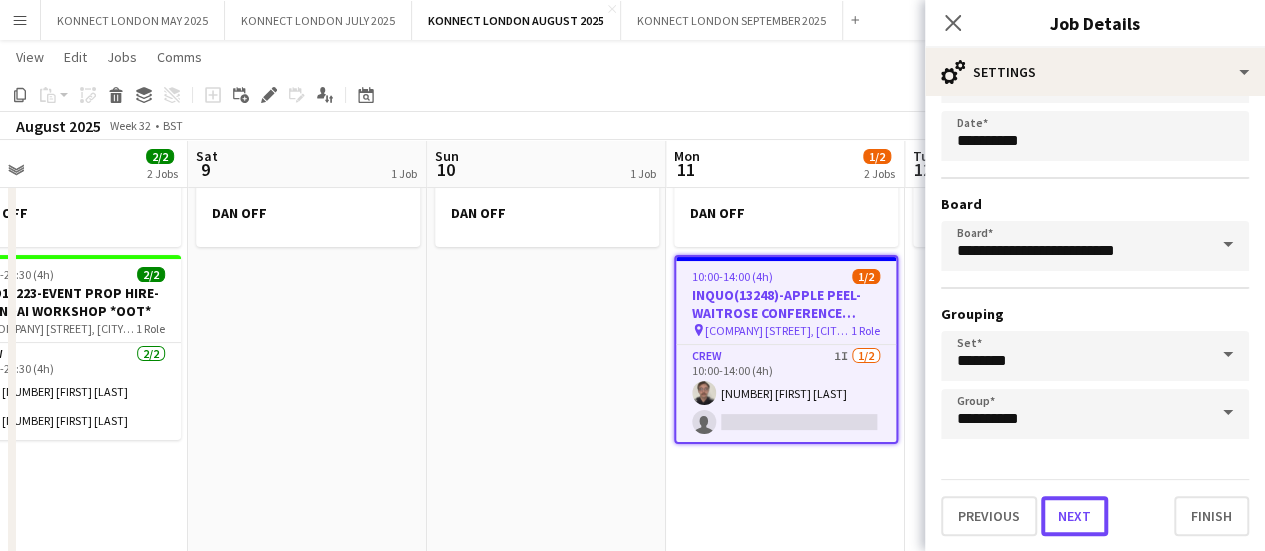 click on "Next" at bounding box center (1074, 516) 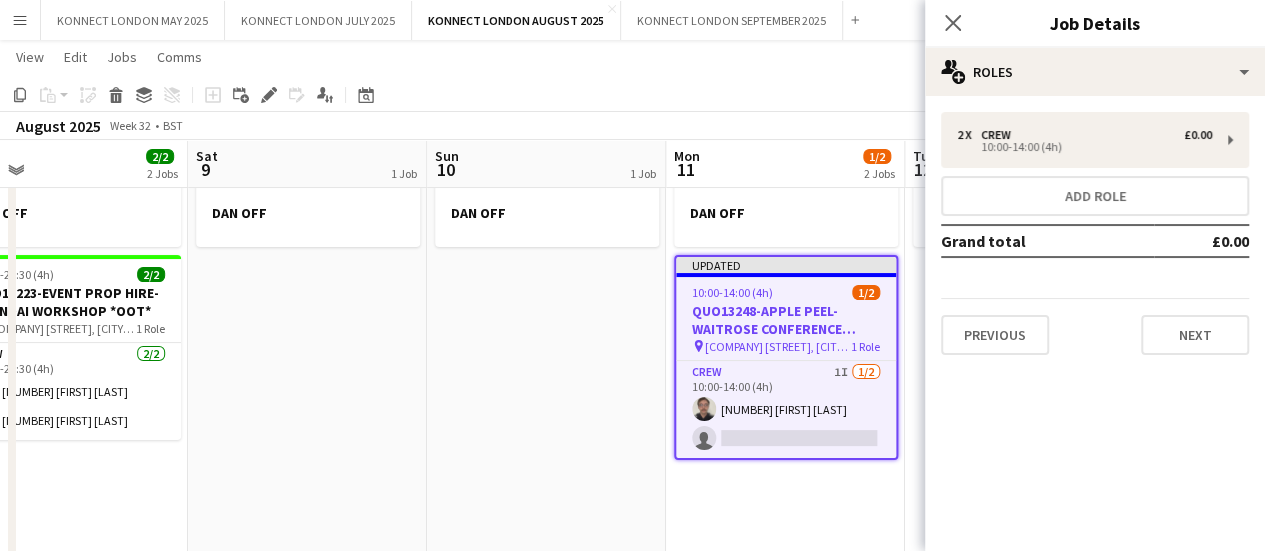 type on "**********" 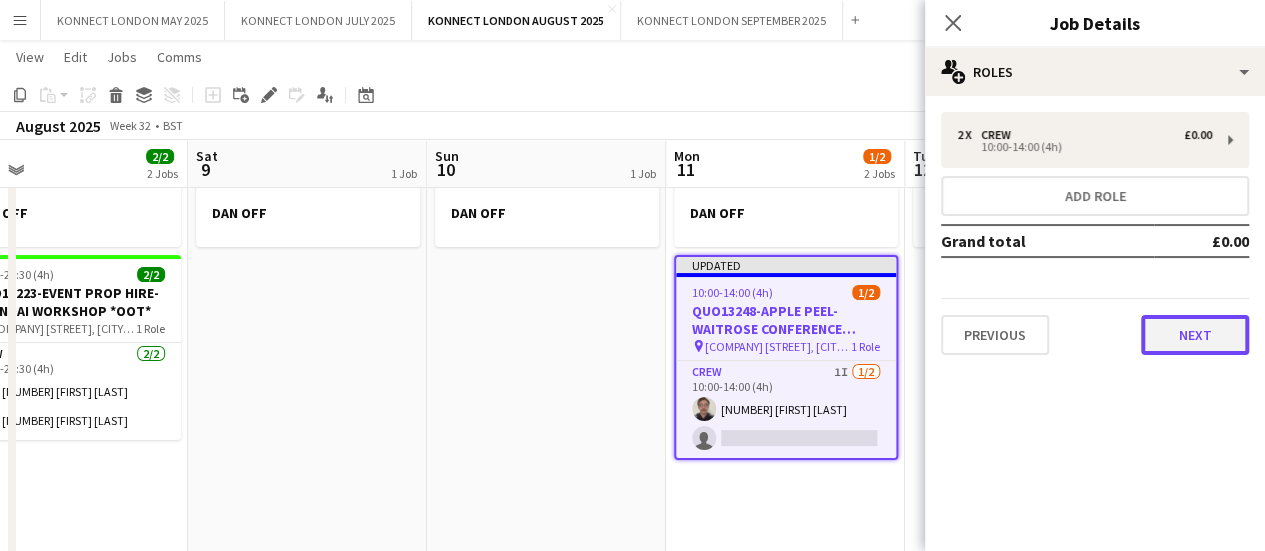click on "Next" at bounding box center (1195, 335) 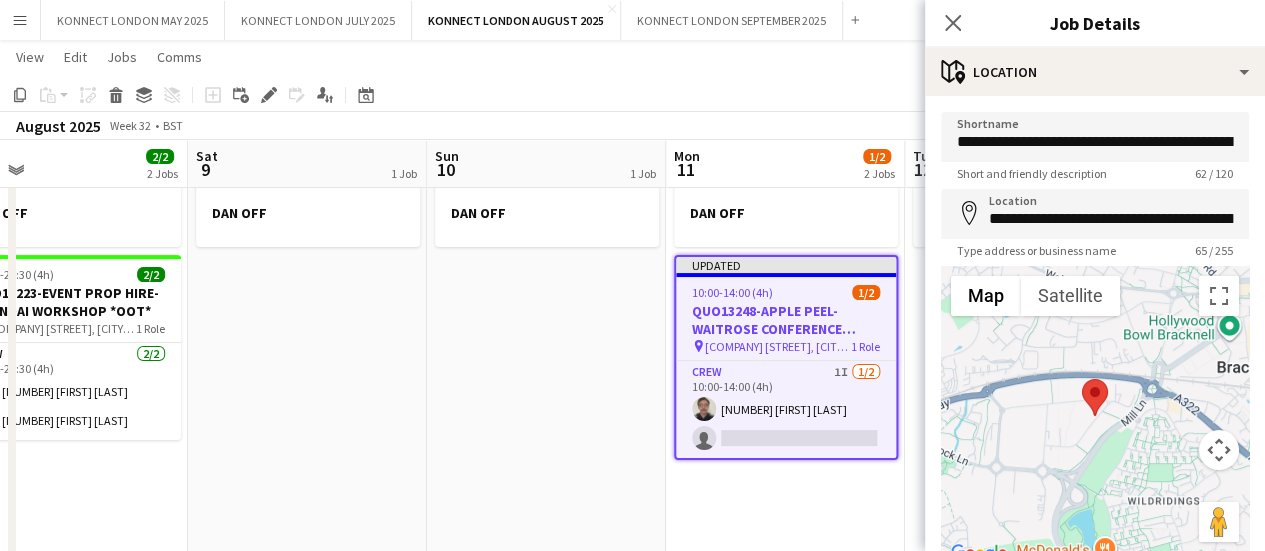 scroll, scrollTop: 155, scrollLeft: 0, axis: vertical 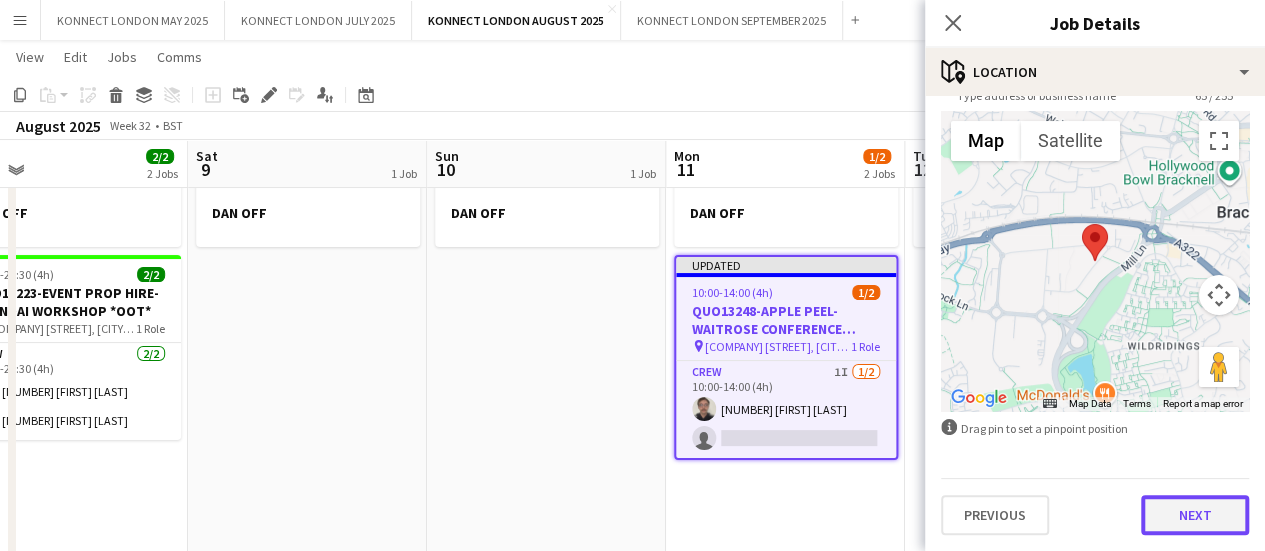 click on "Next" at bounding box center (1195, 515) 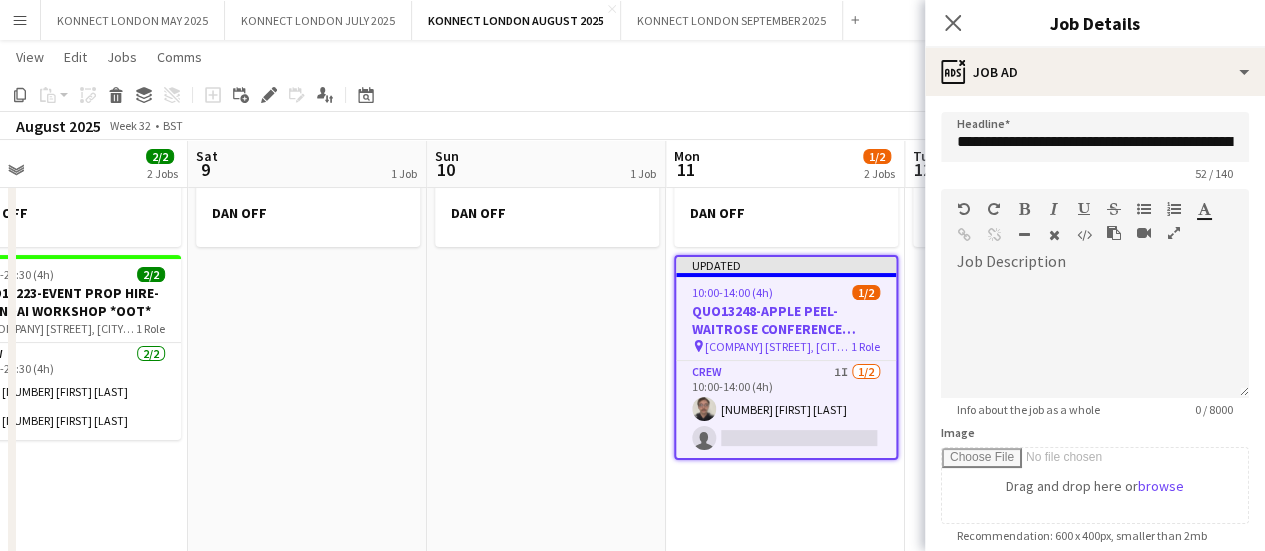 scroll, scrollTop: 0, scrollLeft: 0, axis: both 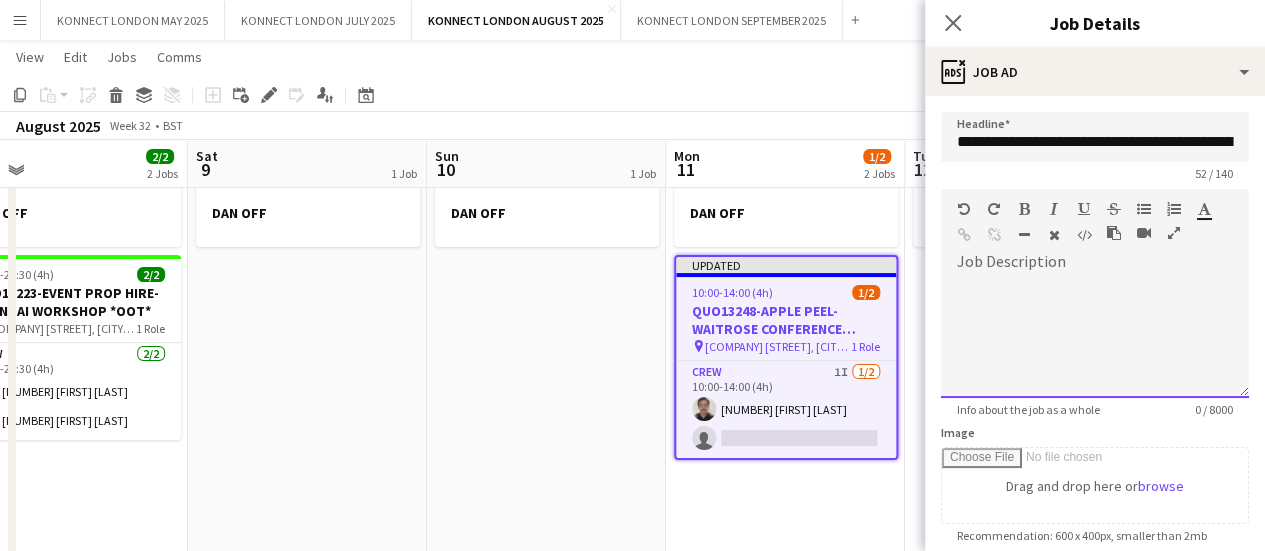 click at bounding box center (1095, 338) 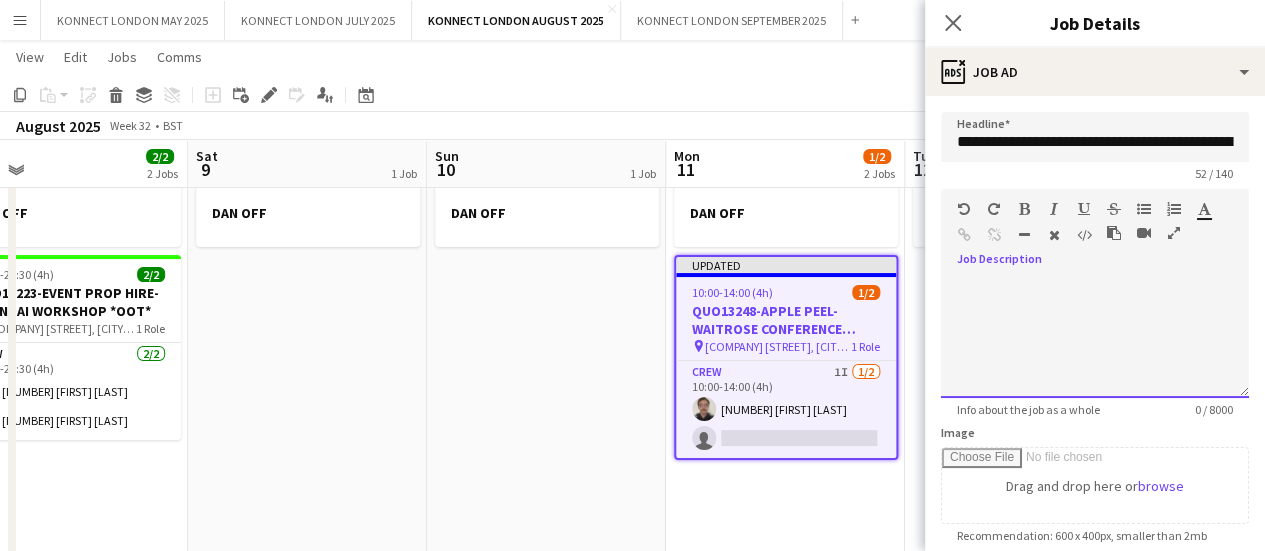 type 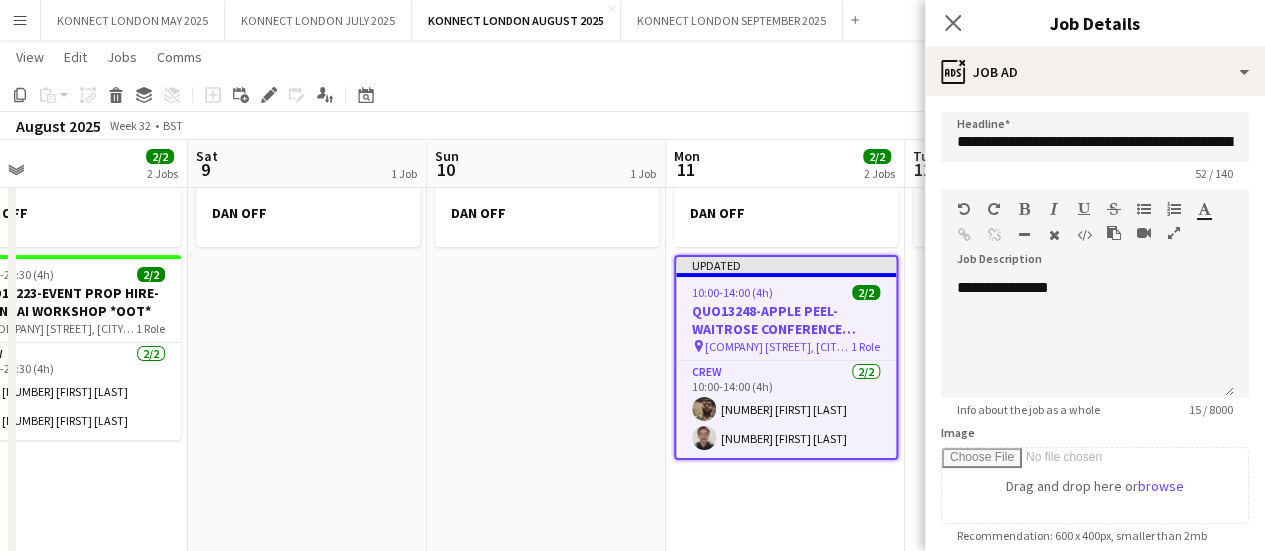 click on "DAN OFF" at bounding box center (546, 622) 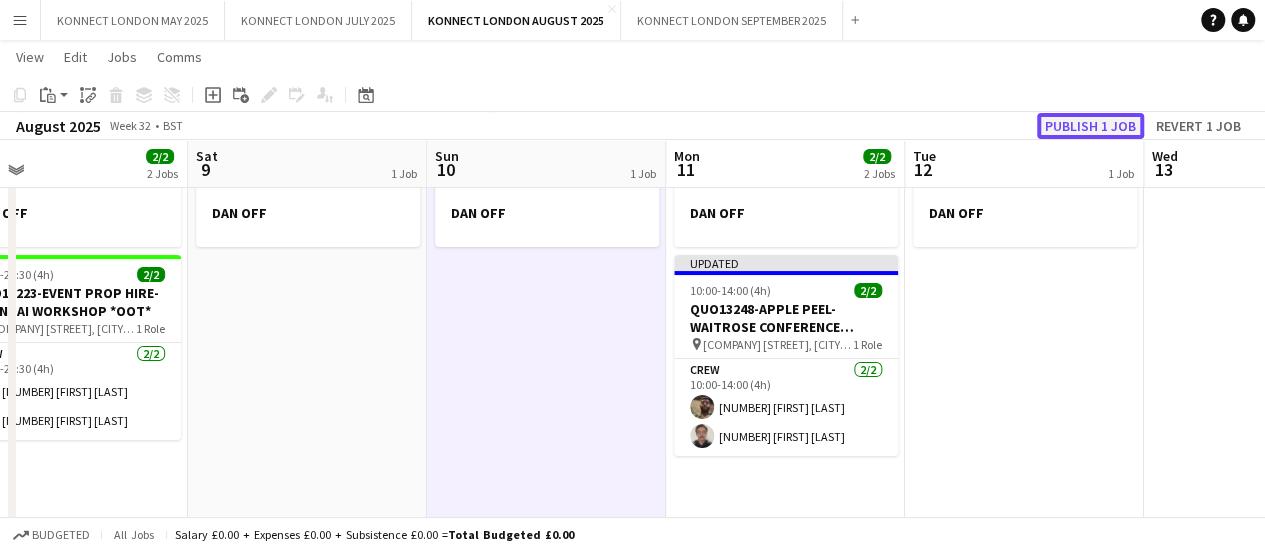 click on "Publish 1 job" 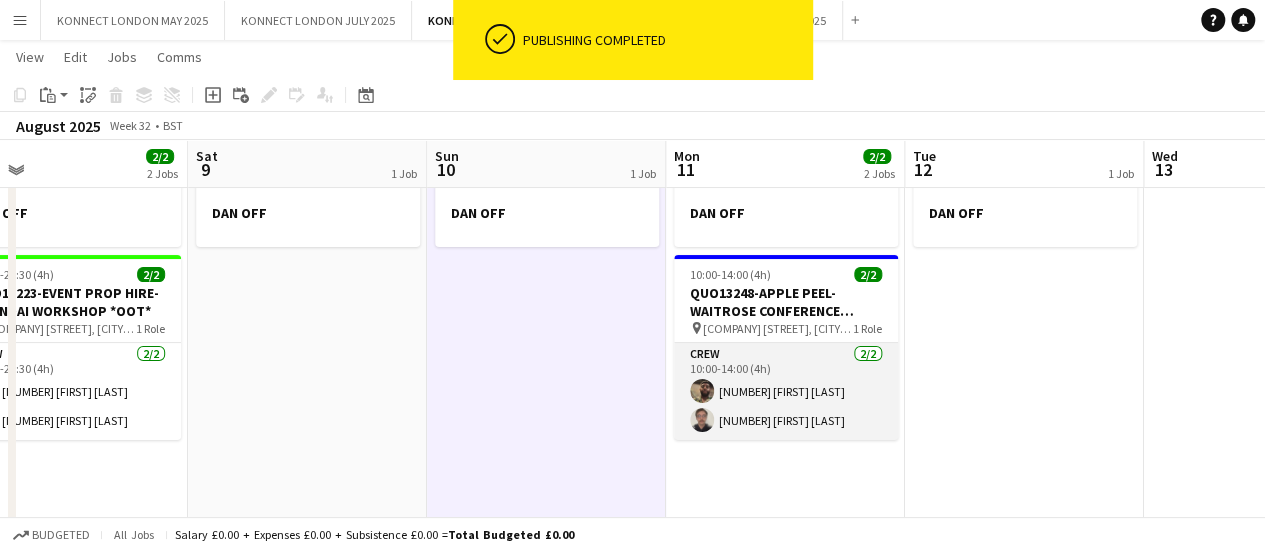 click on "Crew   2/2   10:00-14:00 (4h)
[NUMBER] [FIRST] [LAST] [NUMBER] [FIRST] [LAST]" at bounding box center [786, 391] 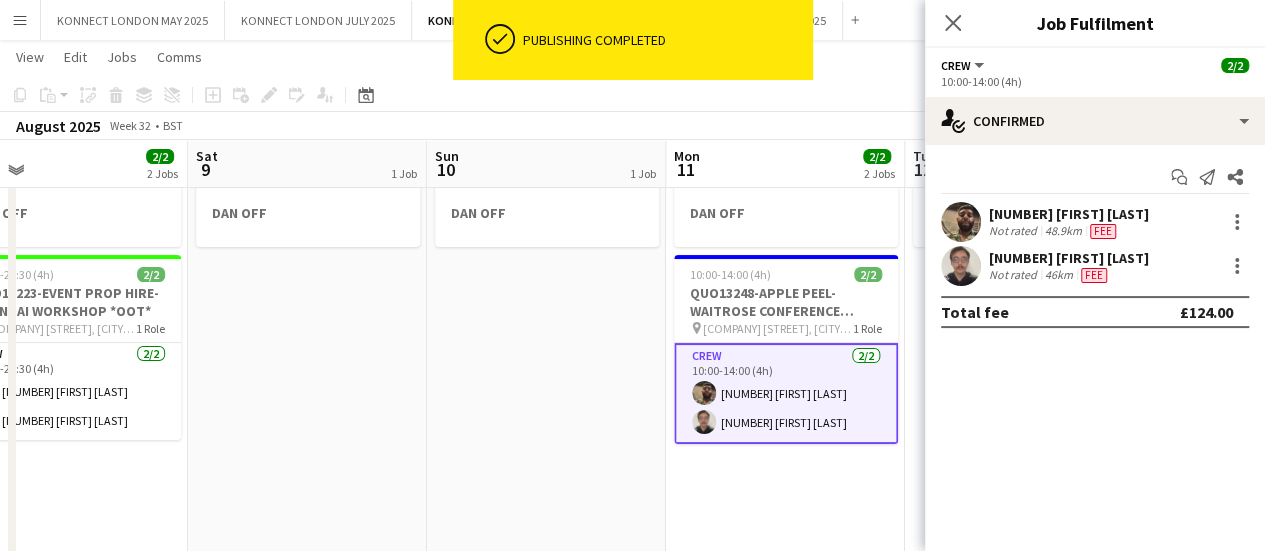 click on "[NUMBER] [FIRST] [LAST]" at bounding box center [1069, 214] 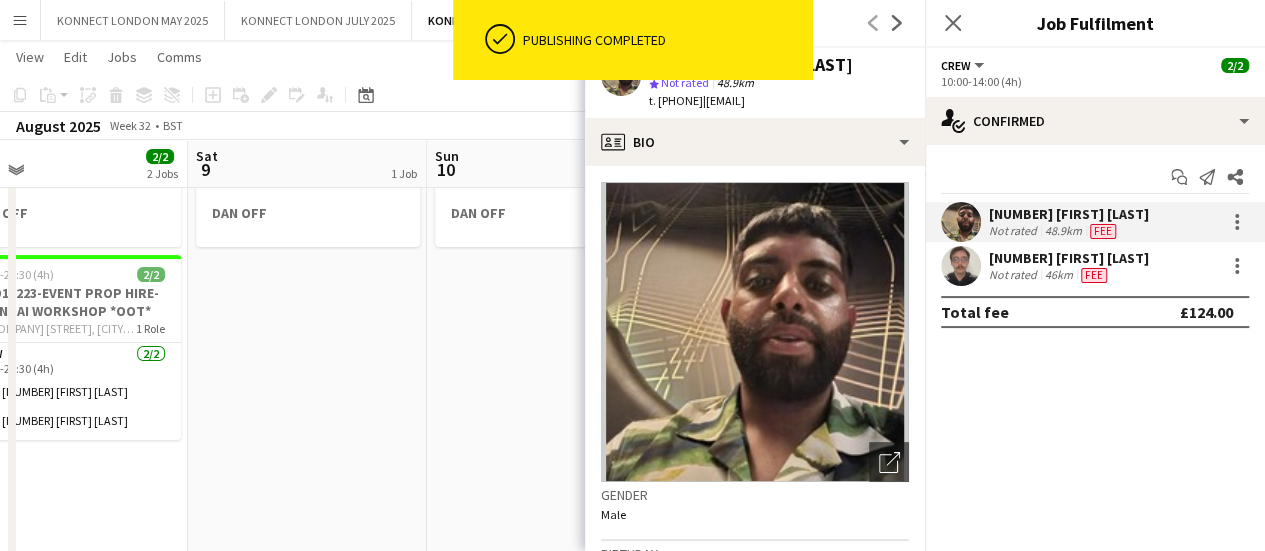 drag, startPoint x: 658, startPoint y: 99, endPoint x: 738, endPoint y: 113, distance: 81.21576 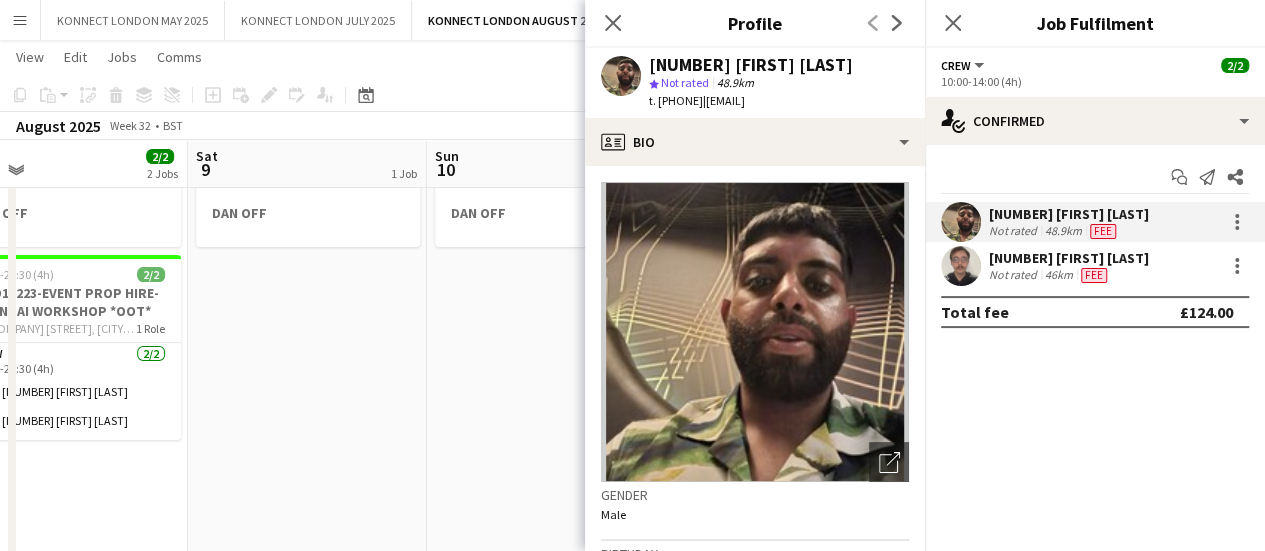 copy on "t. [PHONE]" 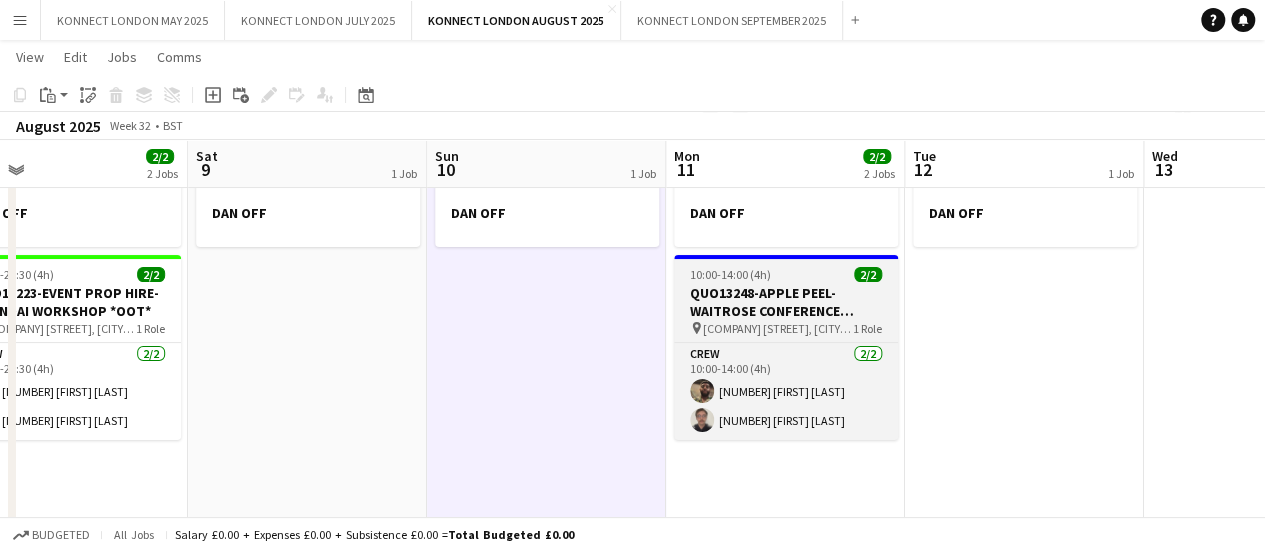 click on "QUO13248-APPLE PEEL-WAITROSE CONFERENCE CENTRE *OOT*" at bounding box center [786, 302] 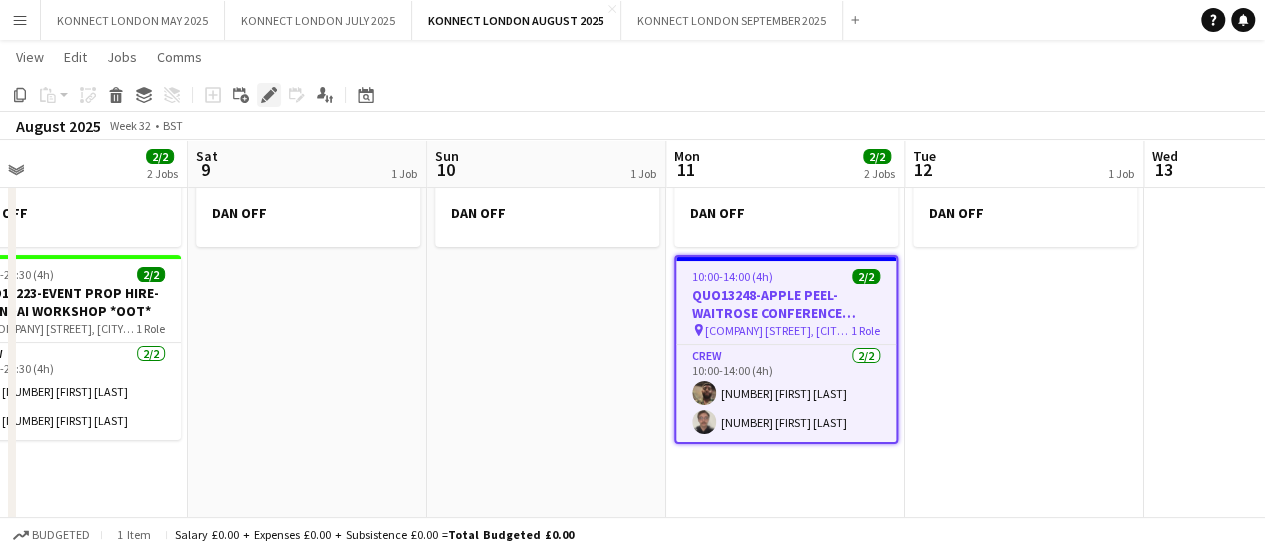 click on "Edit" at bounding box center [269, 95] 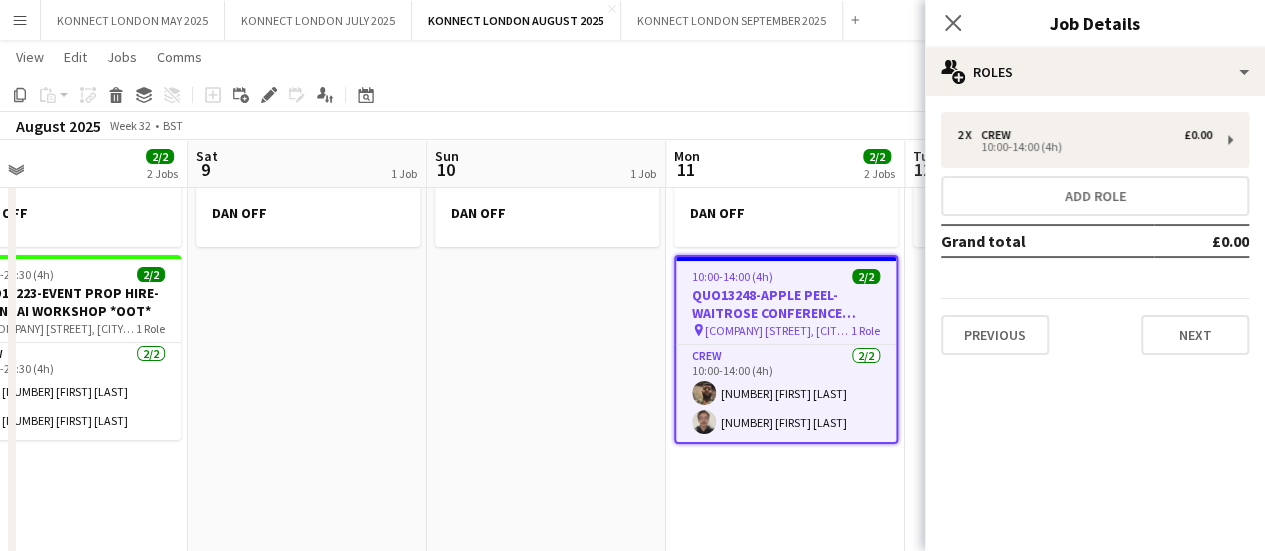 click on "2 x   Crew   £0.00   10:00-14:00 (4h)   Add role   Grand total   £0.00   Previous   Next" at bounding box center (1095, 233) 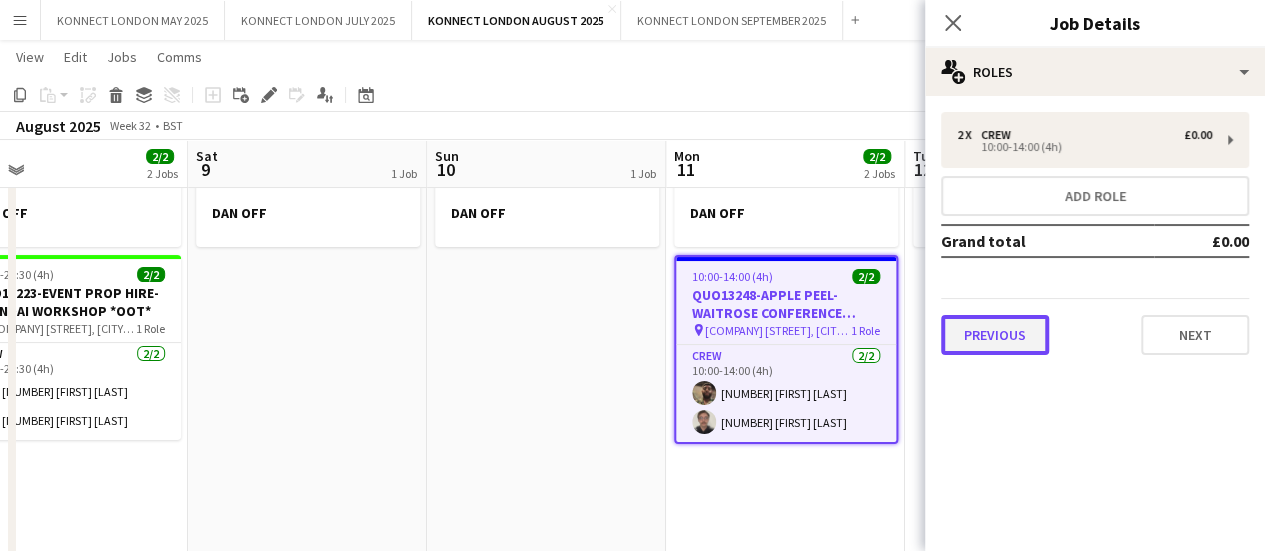 click on "Previous" at bounding box center (995, 335) 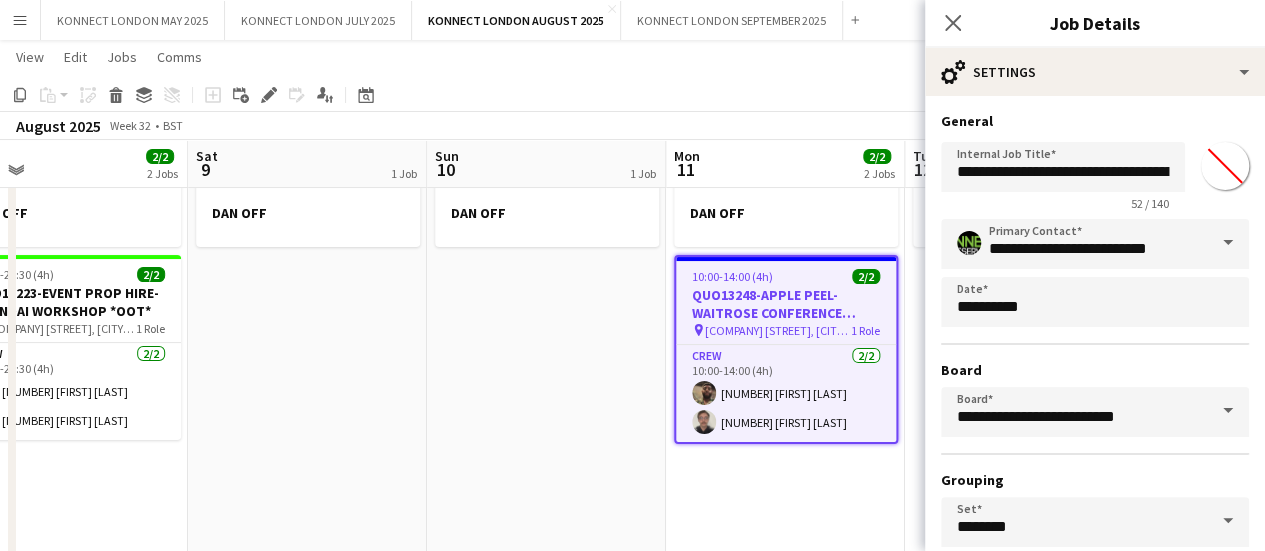 click on "*******" at bounding box center [1225, 166] 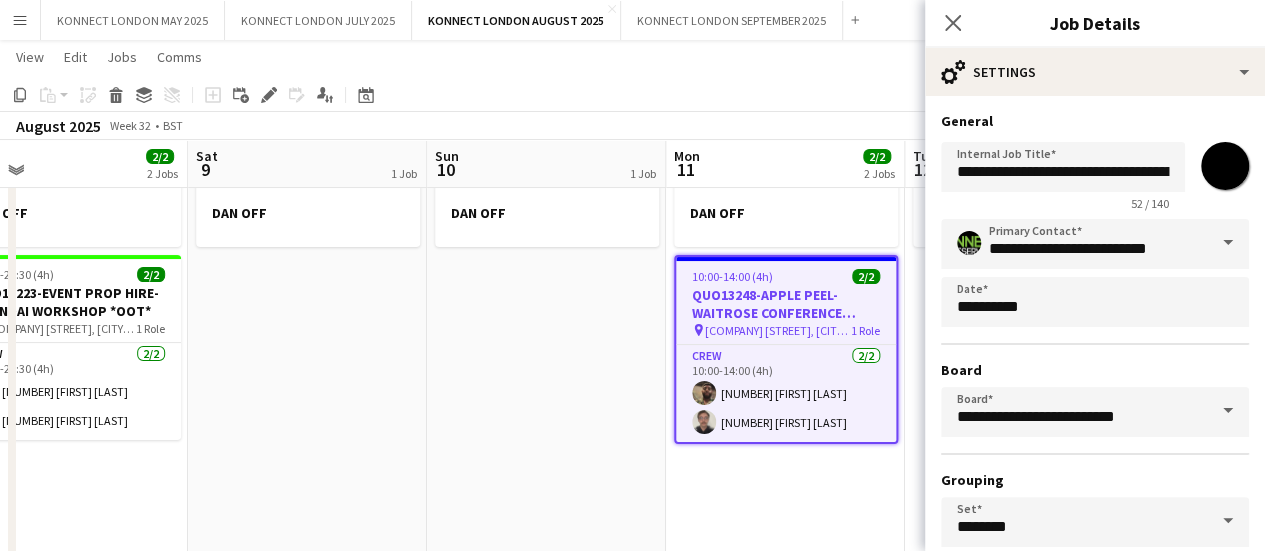 type on "*******" 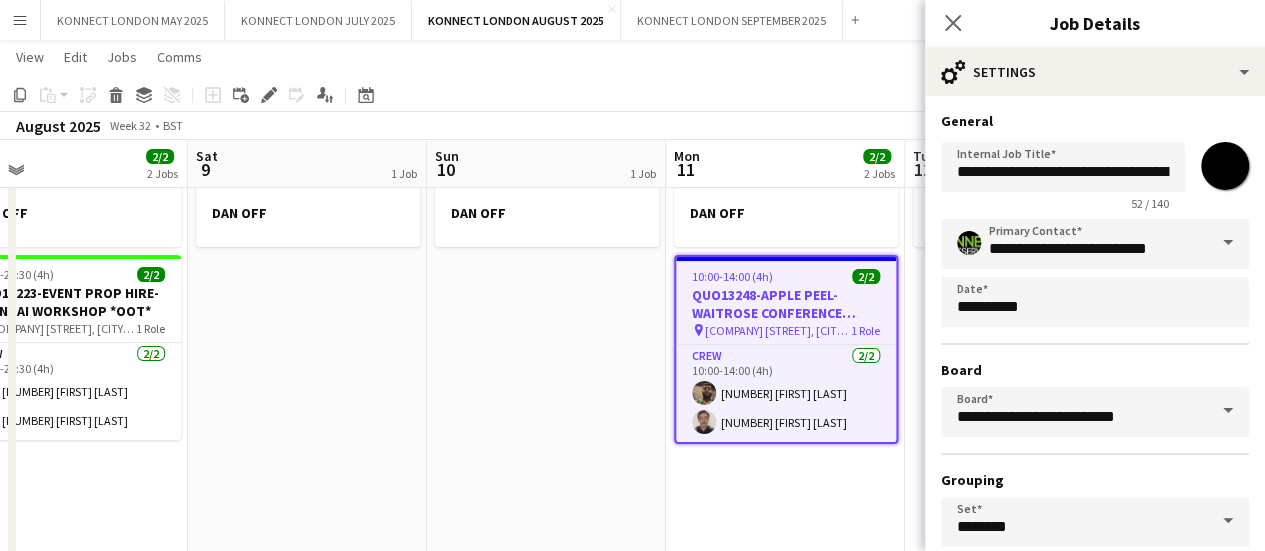 click on "DAN OFF" at bounding box center [546, 622] 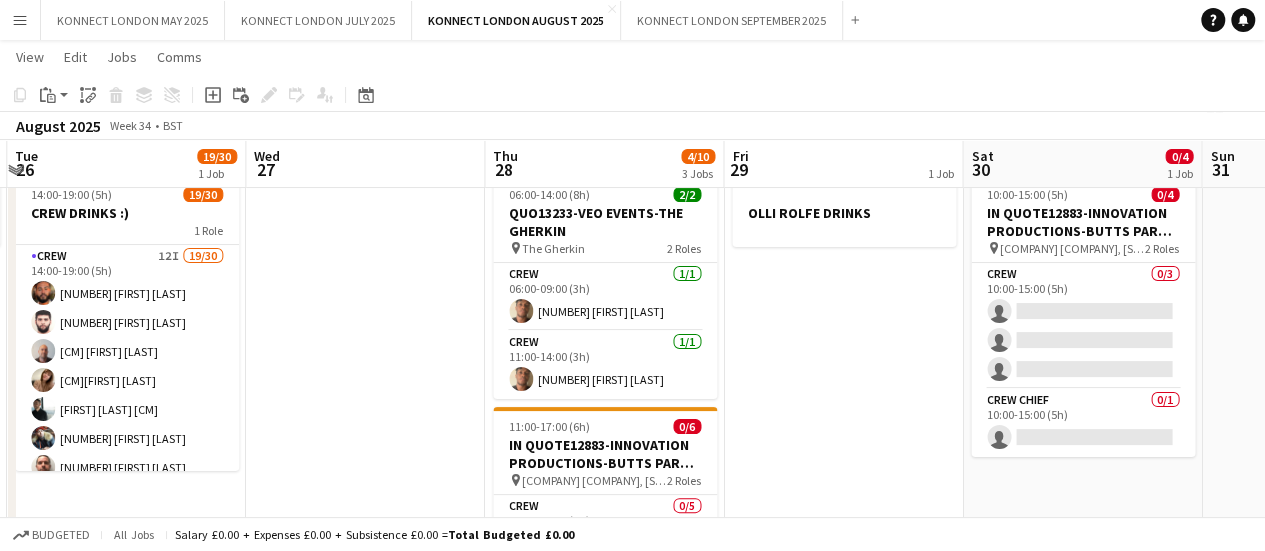 scroll, scrollTop: 0, scrollLeft: 710, axis: horizontal 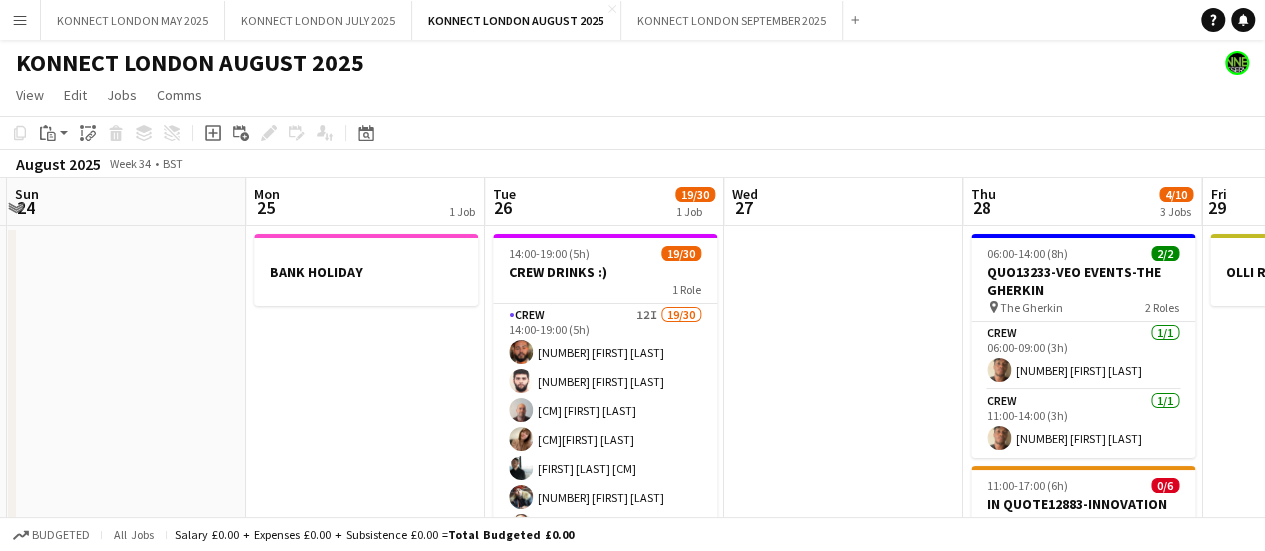 click on "14:00-19:00 (5h)    19/30   CREW DRINKS :)   1 Role   Crew   12I   19/30   14:00-19:00 (5h)
[NUMBER] [FIRST] [LAST] [NUMBER] [FIRST] [LAST] [CM] [FIRST] [LAST] [CM][FIRST] [LAST] [FIRST] [LAST] [CM] [NUMBER] [FIRST] [LAST] [NUMBER] [FIRST] [LAST] [NUMBER] [FIRST] [LAST] [NUMBER] [FIRST] [LAST] [NUMBER] [FIRST] [LAST] [NUMBER] [FIRST] [LAST] [NUMBER] [FIRST] [LAST] [NUMBER] [FIRST] [LAST] [NUMBER] [FIRST] [LAST] [NUMBER] [FIRST] [LAST] [NUMBER] [FIRST] [LAST] [NUMBER] [FIRST] [LAST] [NUMBER] [FIRST] [LAST]
single-neutral-actions
single-neutral-actions
single-neutral-actions
single-neutral-actions
single-neutral-actions
single-neutral-actions
single-neutral-actions
single-neutral-actions
single-neutral-actions" at bounding box center [605, 382] 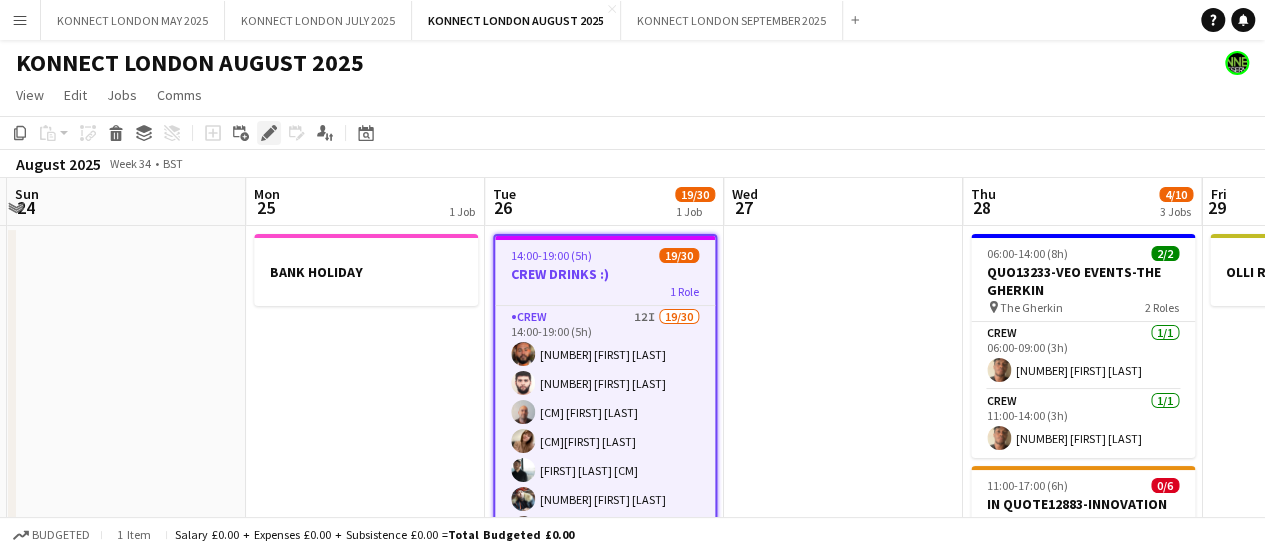 click on "Edit" at bounding box center (269, 133) 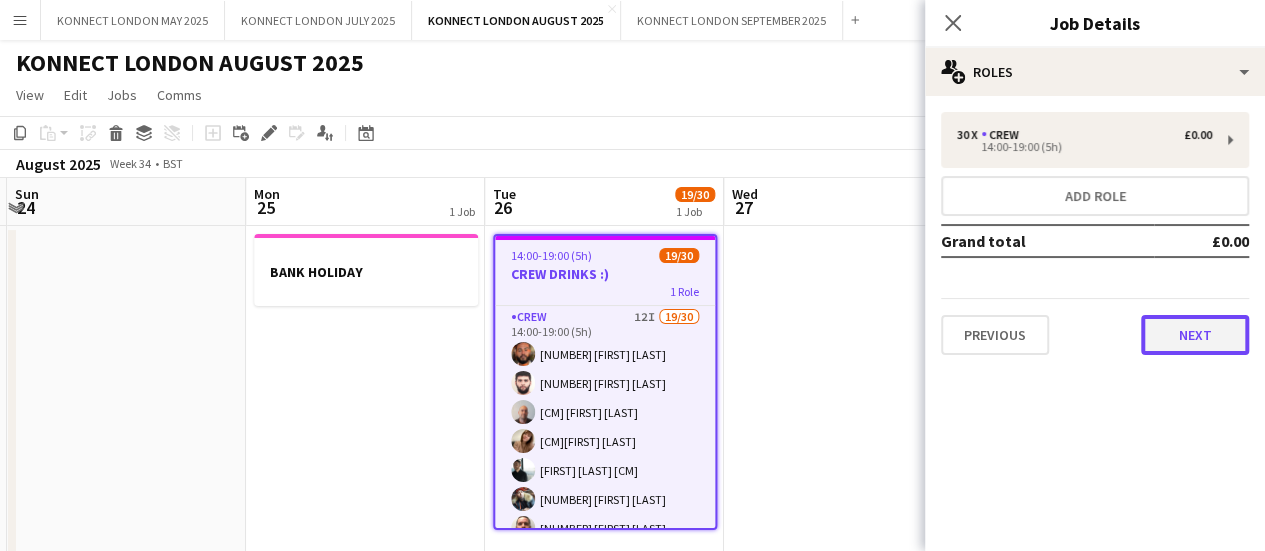 click on "Next" at bounding box center [1195, 335] 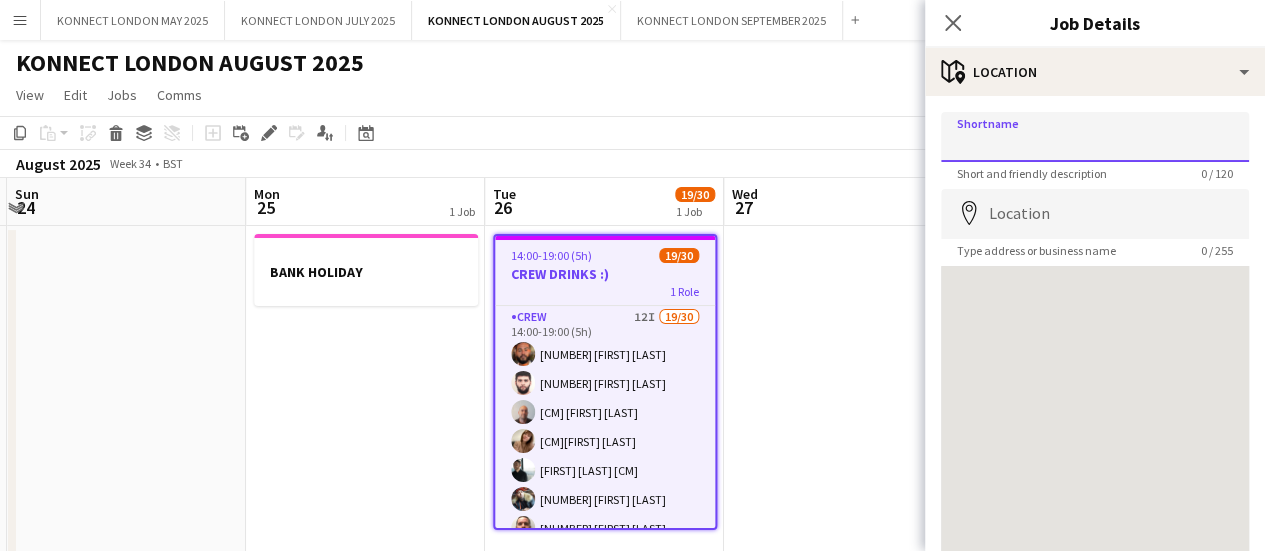 click on "Shortname" at bounding box center [1095, 137] 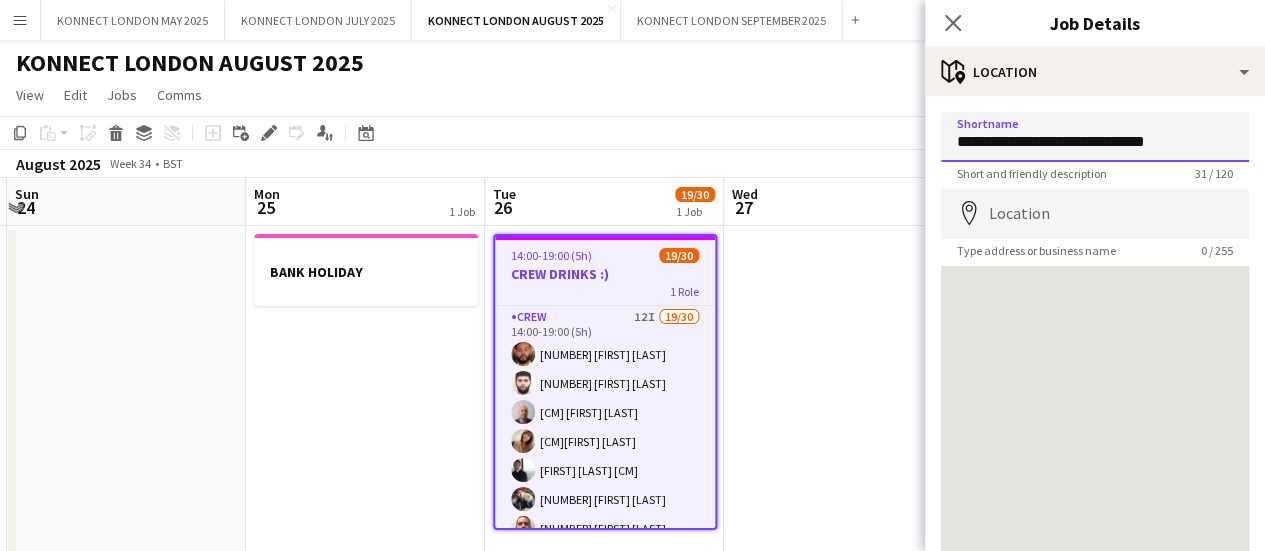 type on "**********" 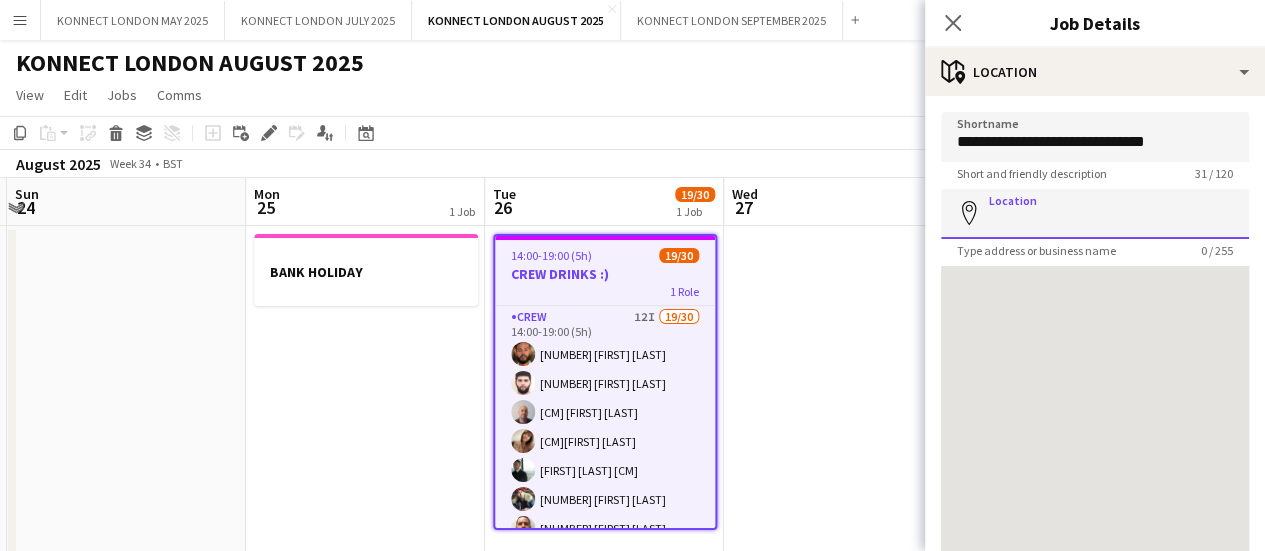 click on "Location" at bounding box center [1095, 214] 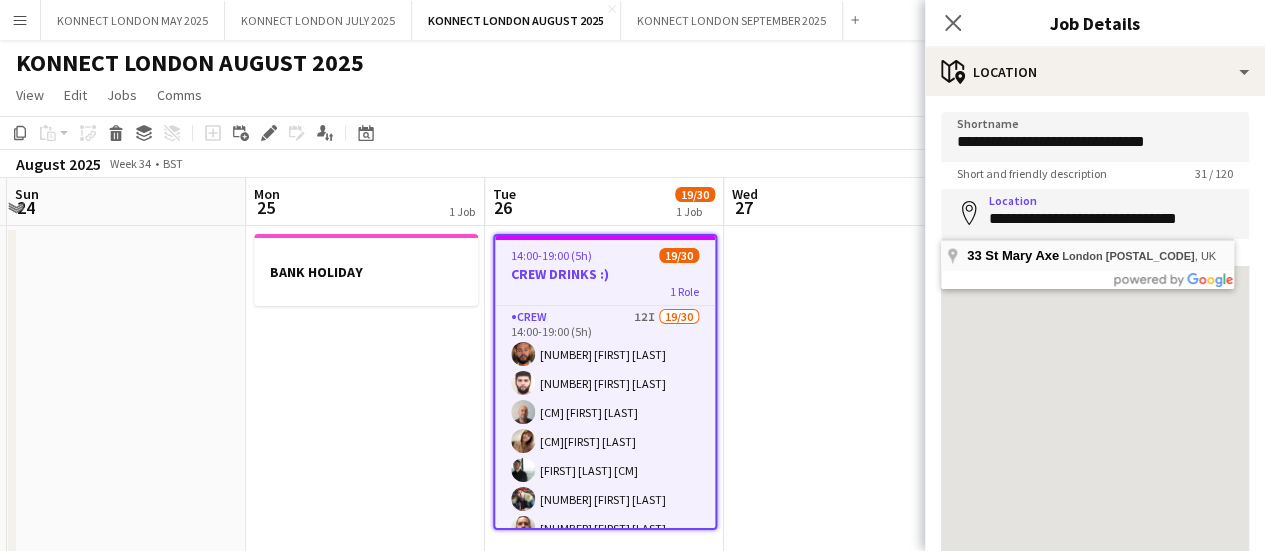 type on "**********" 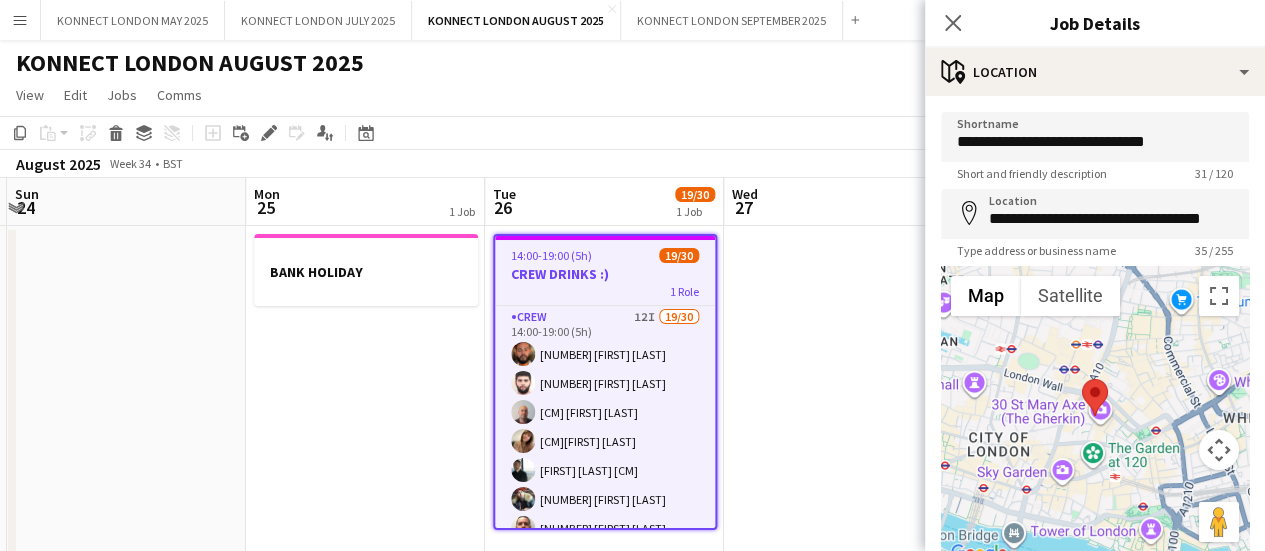 scroll, scrollTop: 155, scrollLeft: 0, axis: vertical 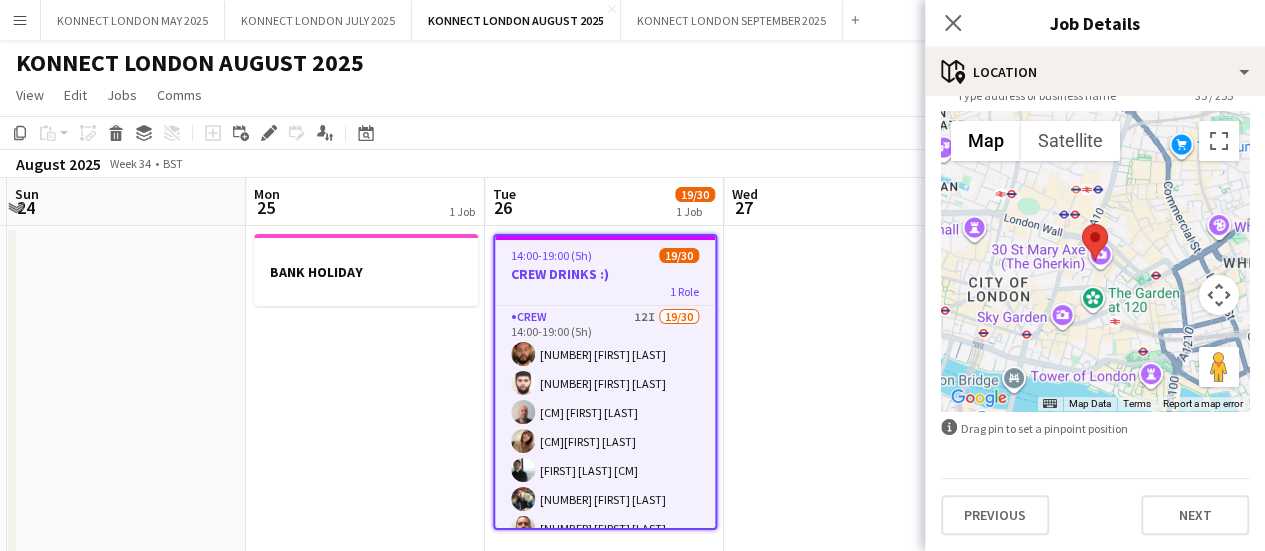 click at bounding box center [843, 681] 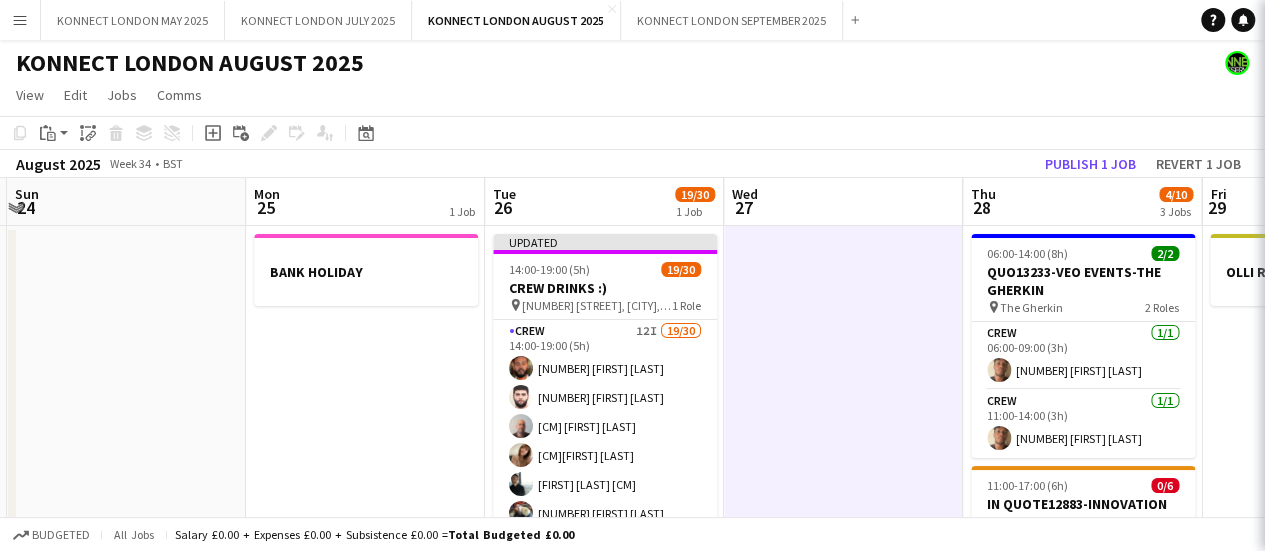 scroll, scrollTop: 0, scrollLeft: 0, axis: both 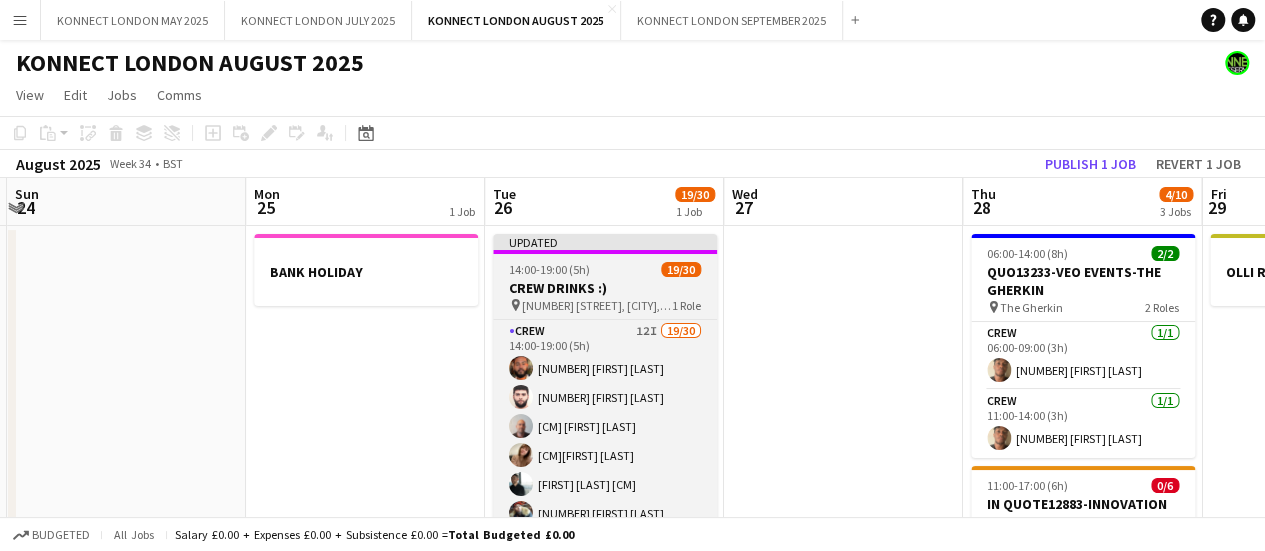 click on "14:00-19:00 (5h)" at bounding box center [549, 269] 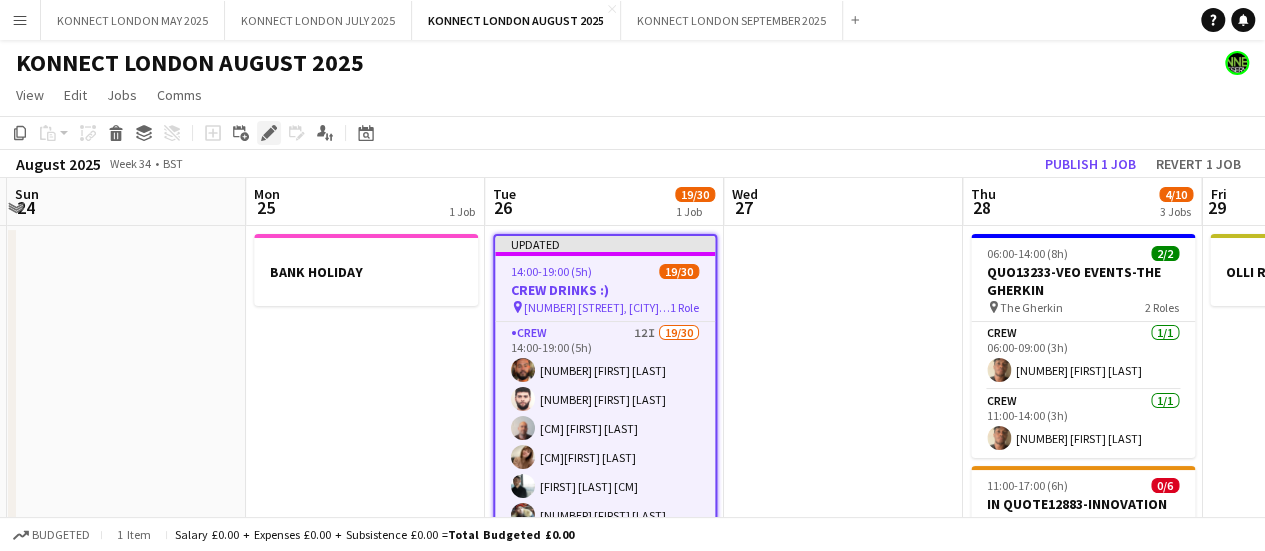 click on "Edit" at bounding box center (269, 133) 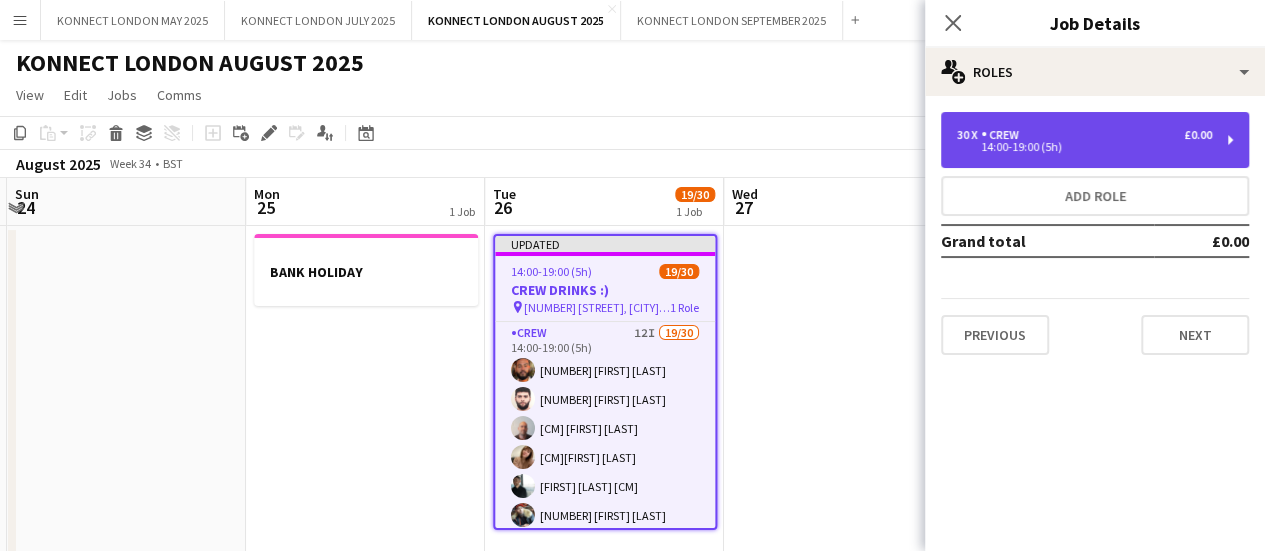 click on "14:00-19:00 (5h)" at bounding box center (1084, 147) 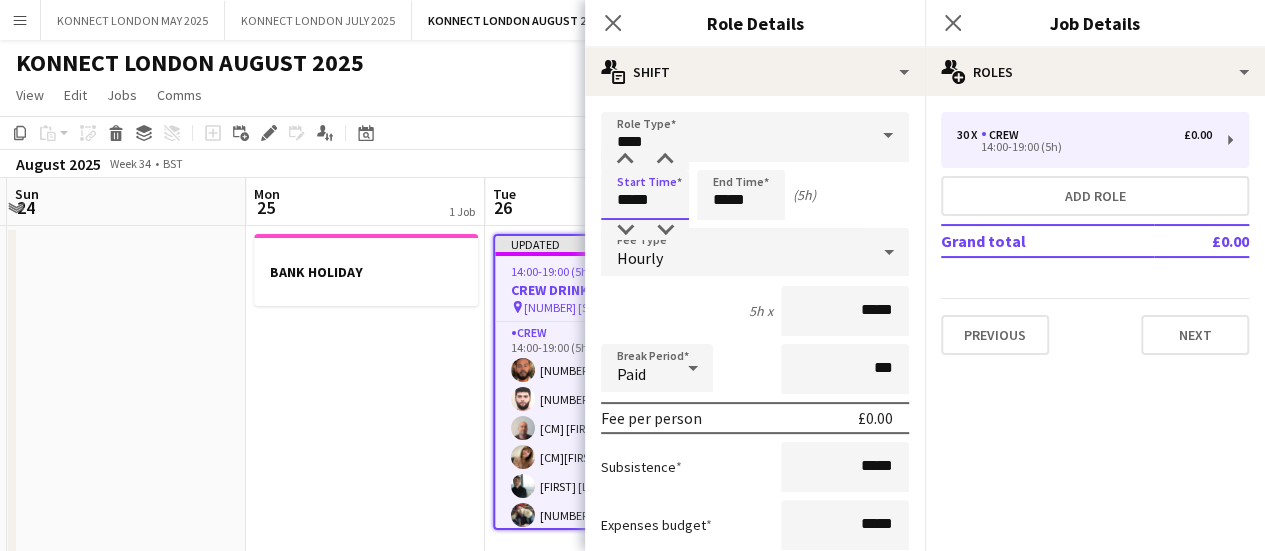 click on "*****" at bounding box center [645, 195] 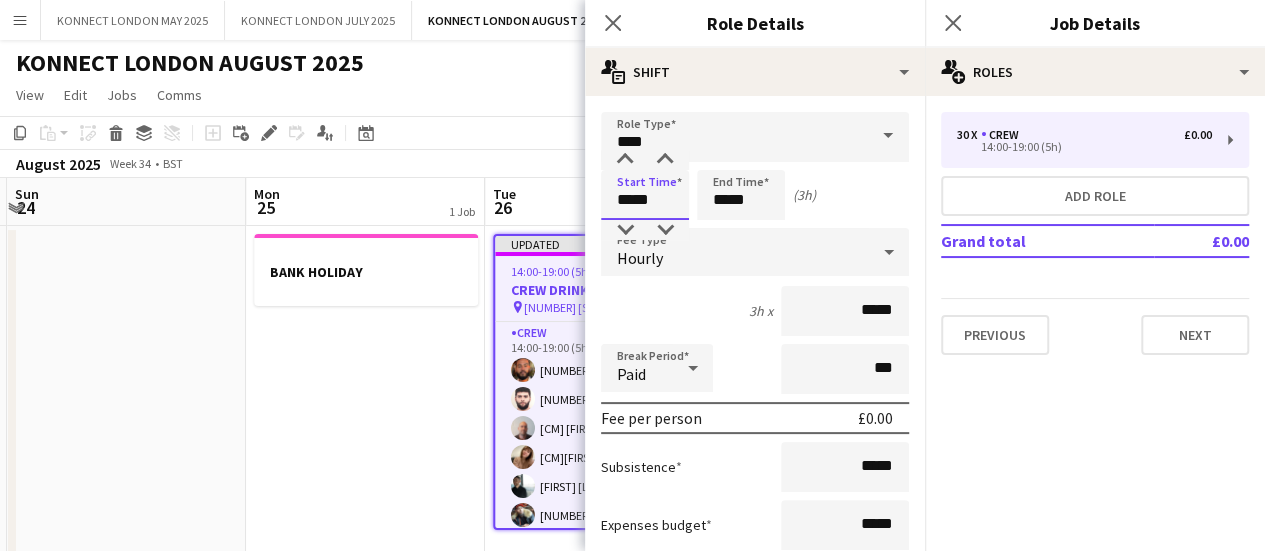type on "*****" 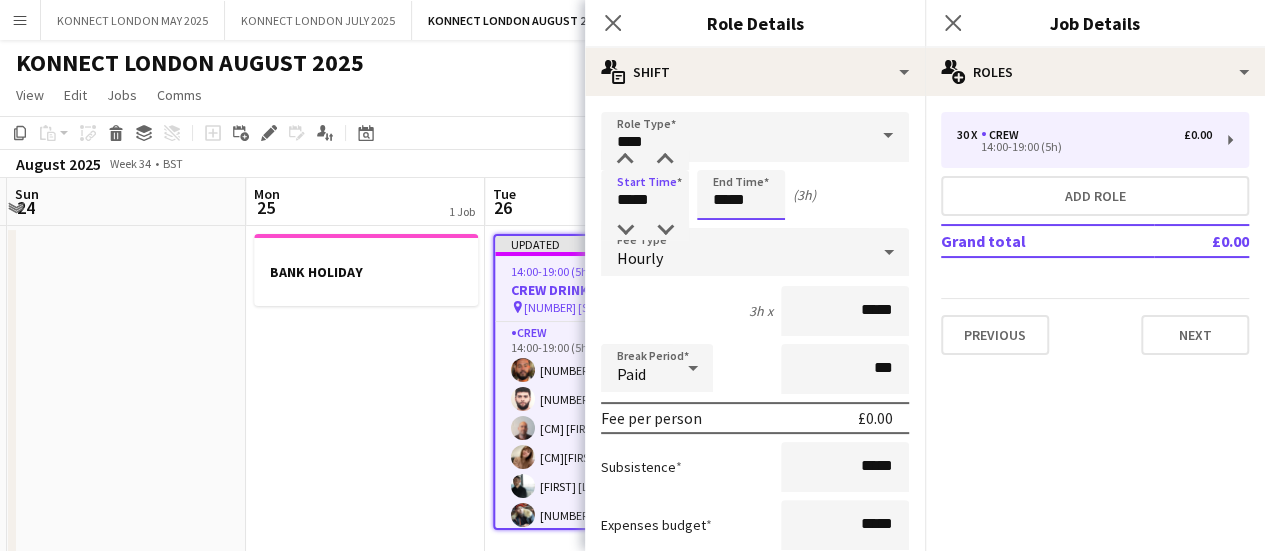 click on "*****" at bounding box center (741, 195) 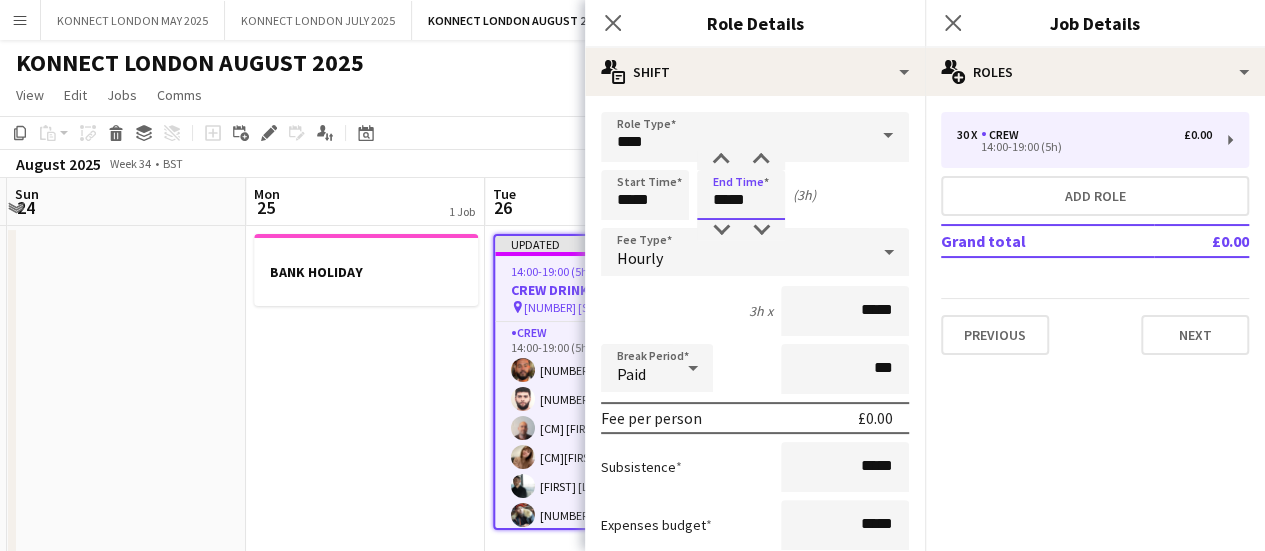 click on "*****" at bounding box center [741, 195] 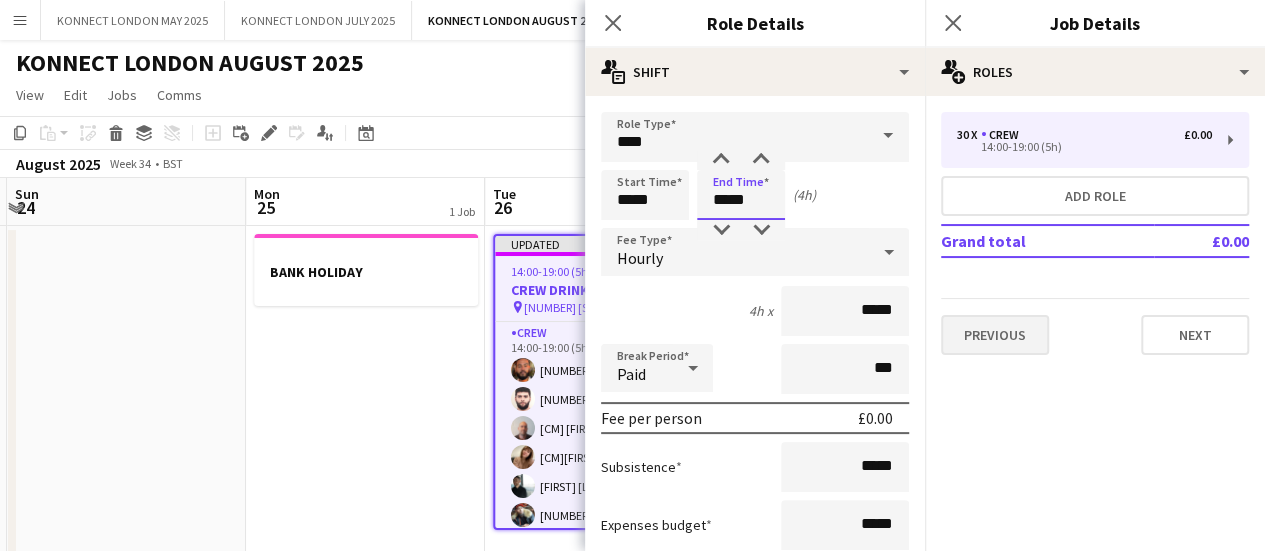 type on "*****" 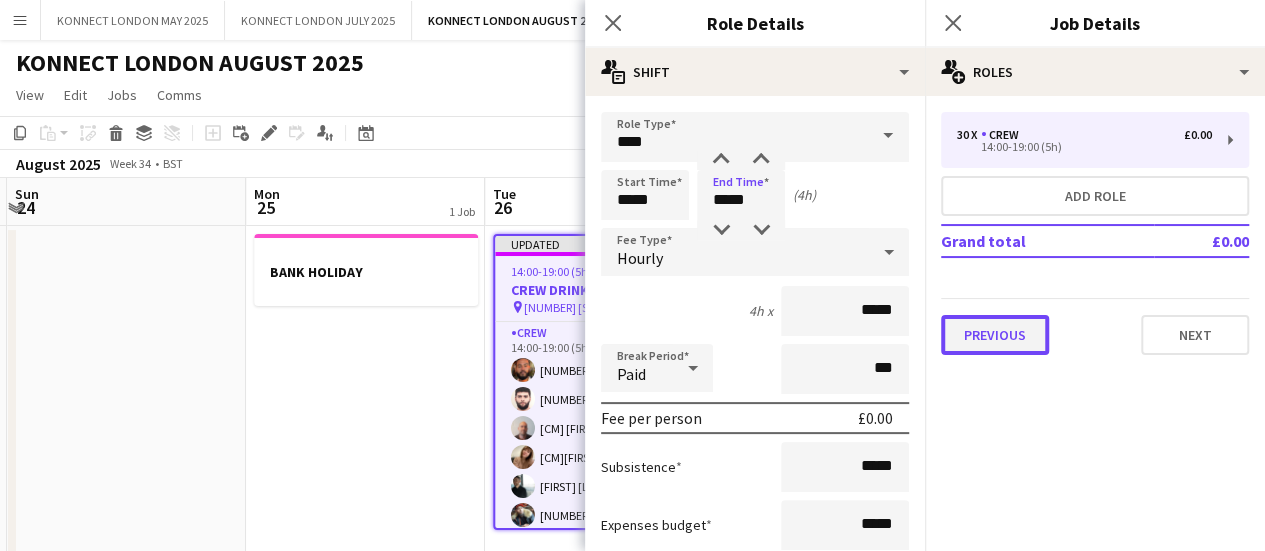 click on "Previous" at bounding box center [995, 335] 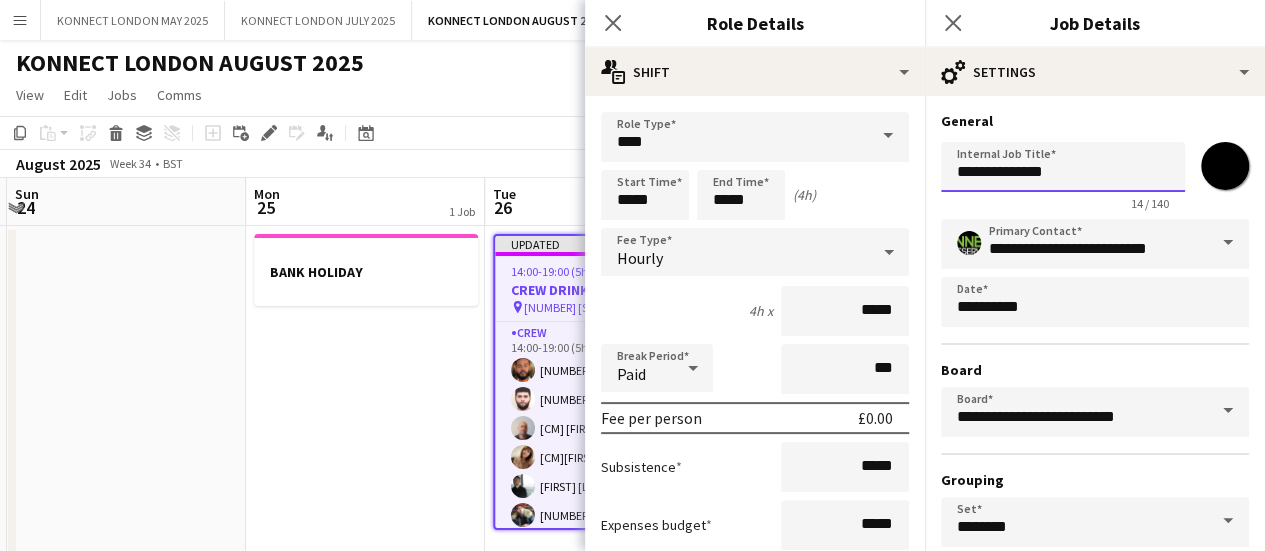 click on "**********" at bounding box center [1063, 167] 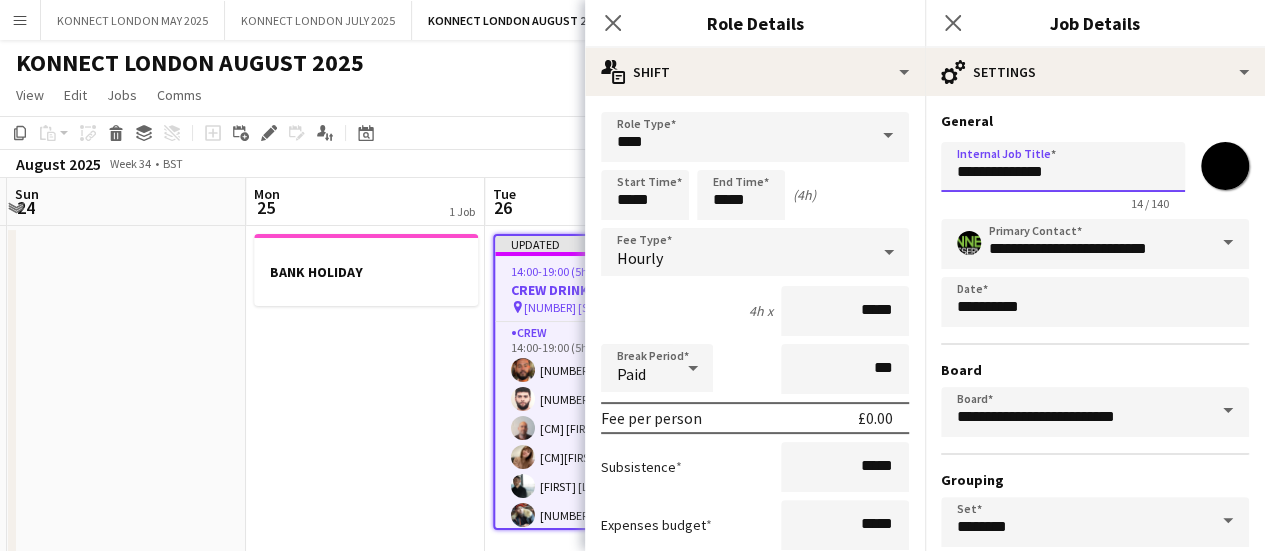 click on "**********" at bounding box center [1063, 167] 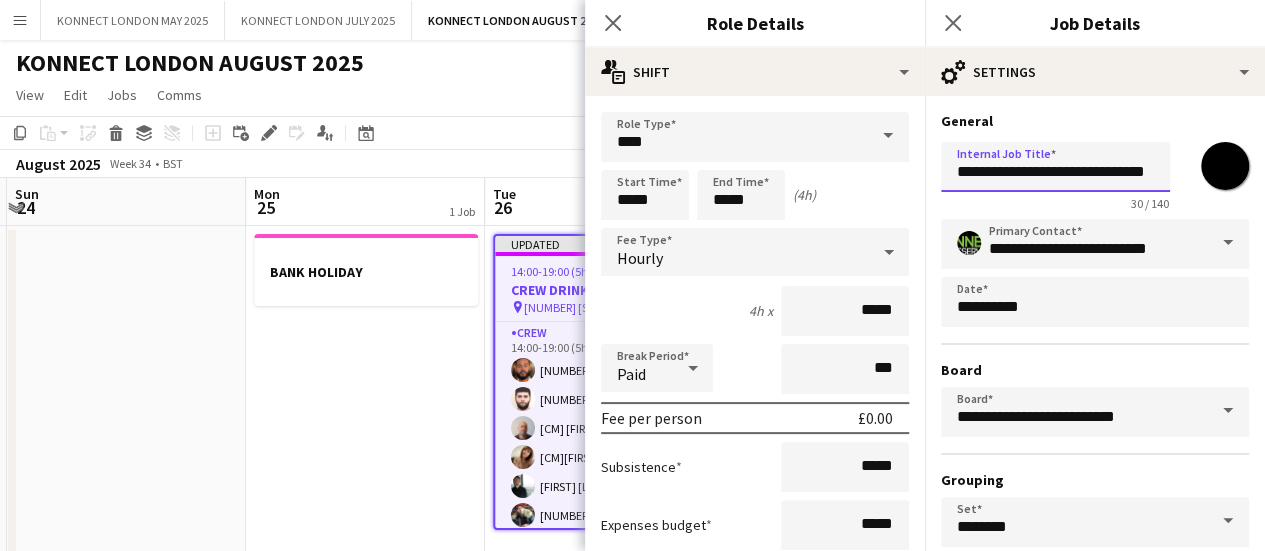 scroll, scrollTop: 0, scrollLeft: 38, axis: horizontal 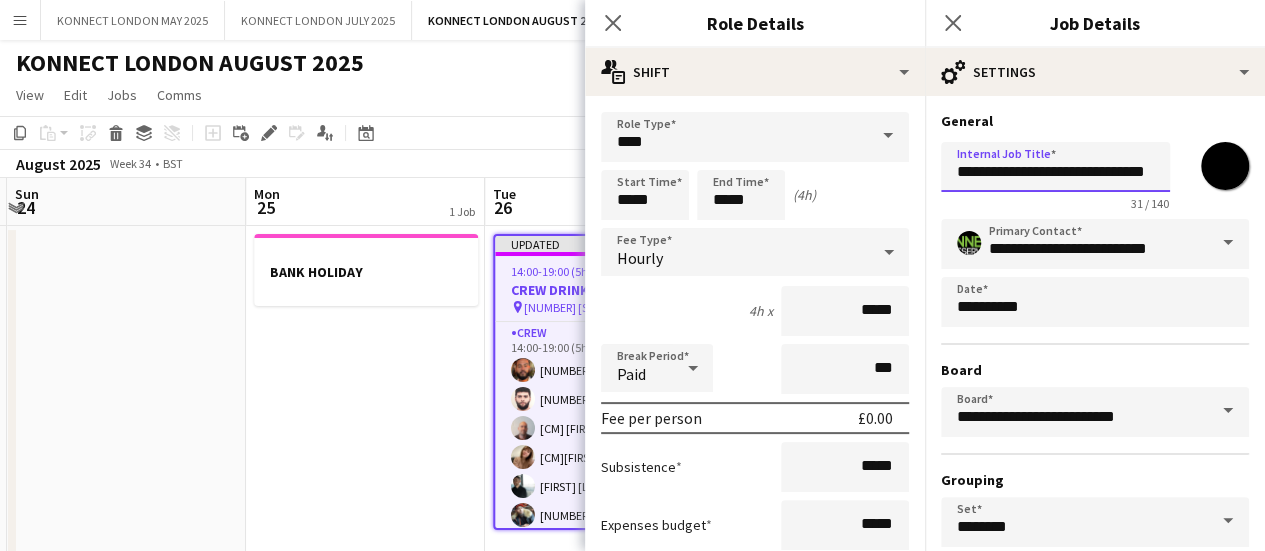 type on "**********" 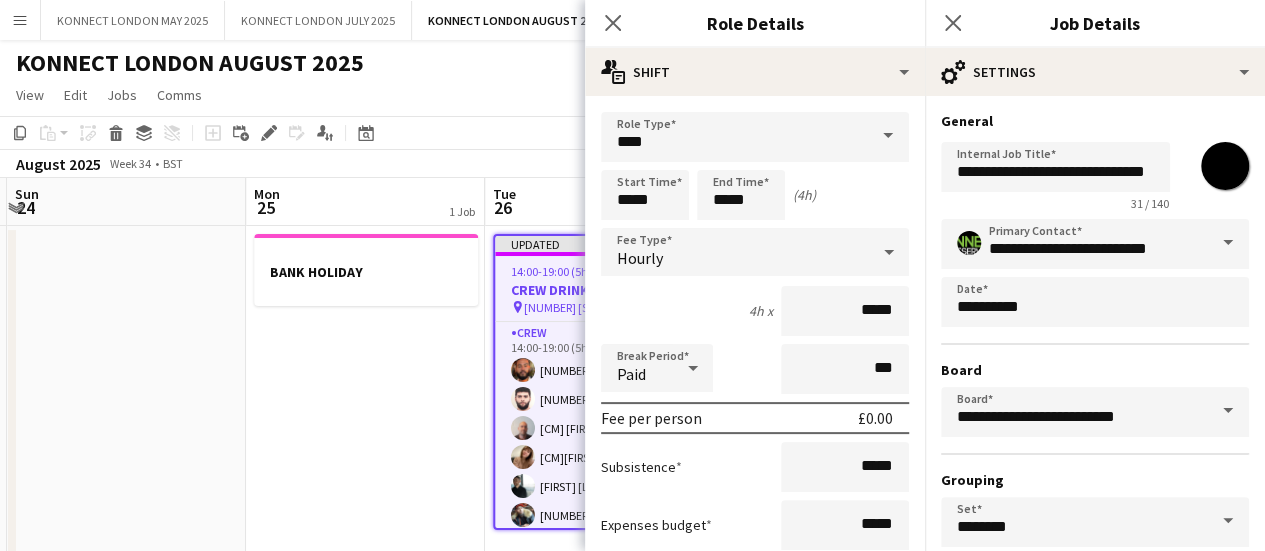 scroll, scrollTop: 0, scrollLeft: 0, axis: both 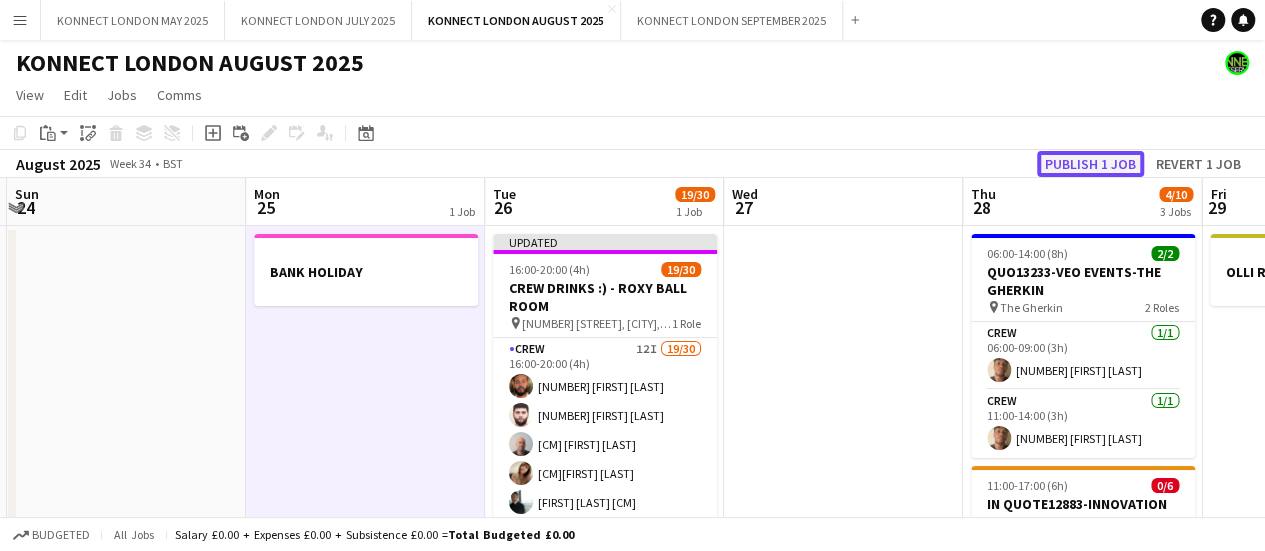 click on "Publish 1 job" 